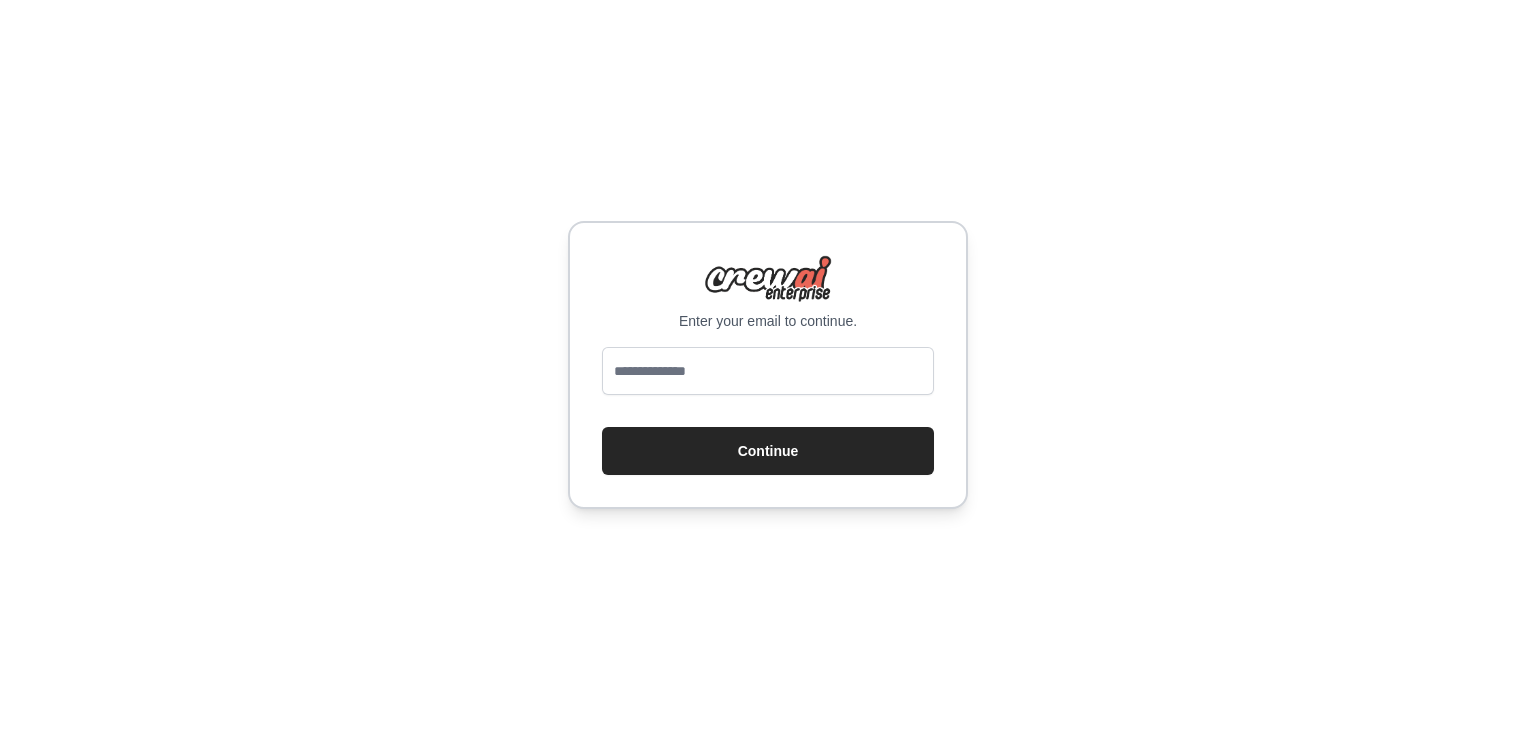 scroll, scrollTop: 0, scrollLeft: 0, axis: both 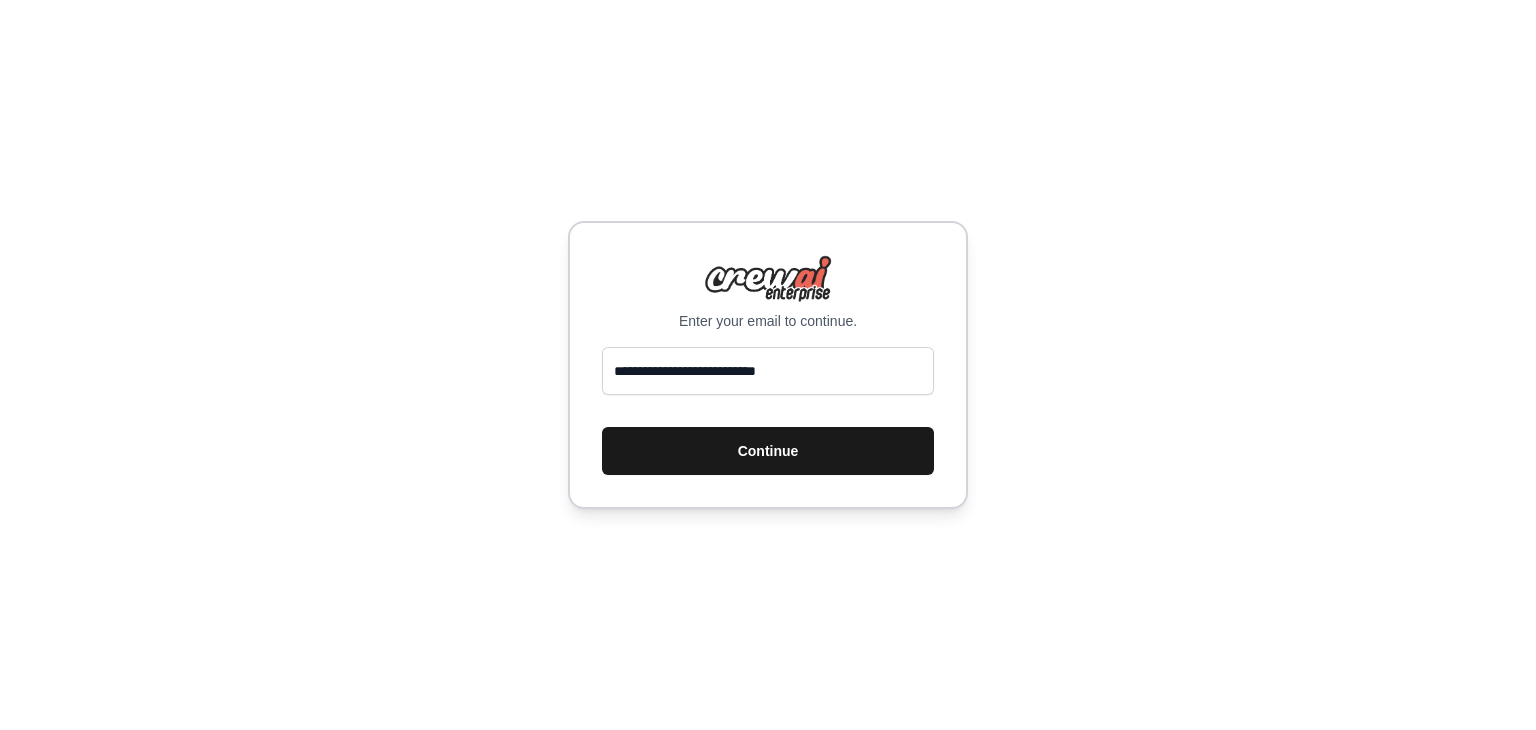 click on "Continue" at bounding box center [768, 451] 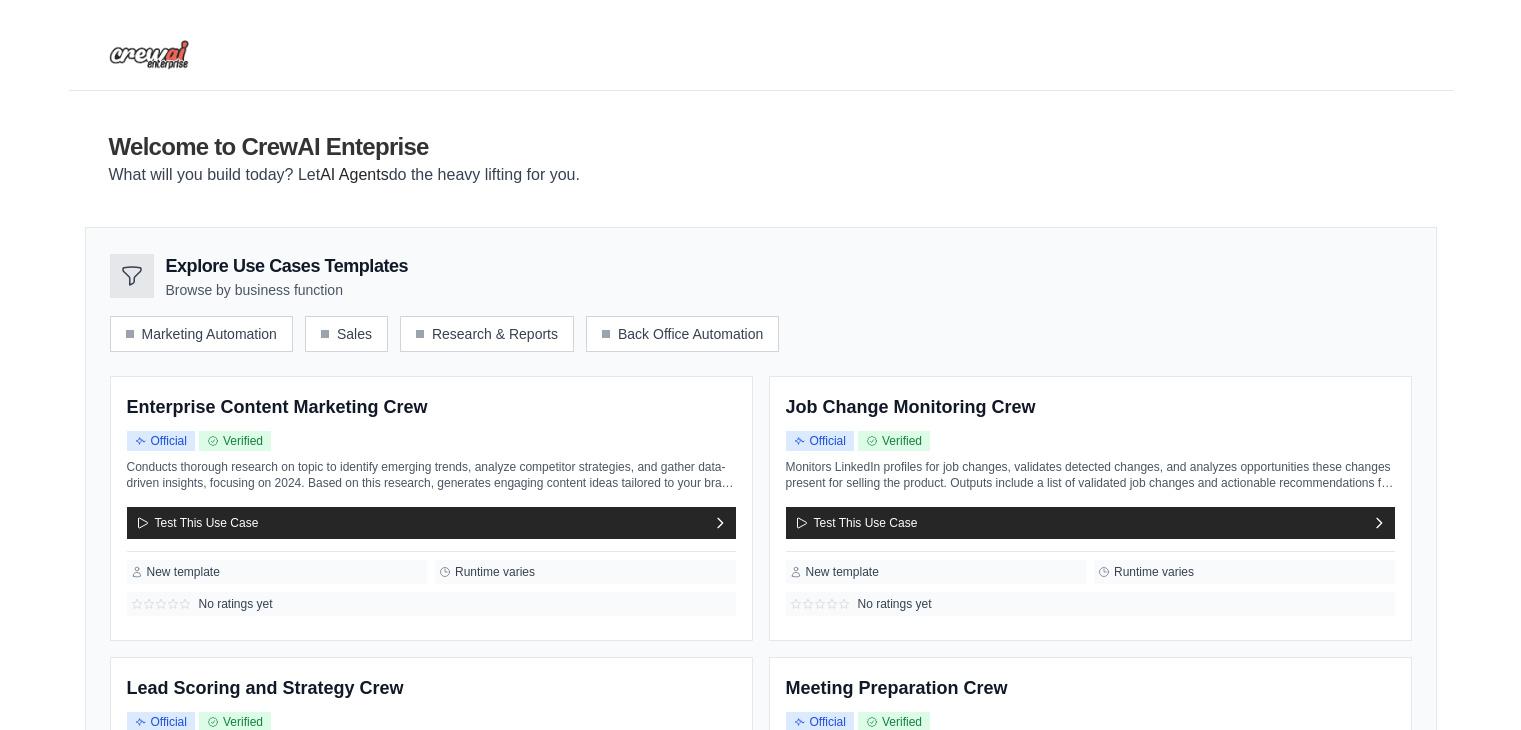 scroll, scrollTop: 0, scrollLeft: 0, axis: both 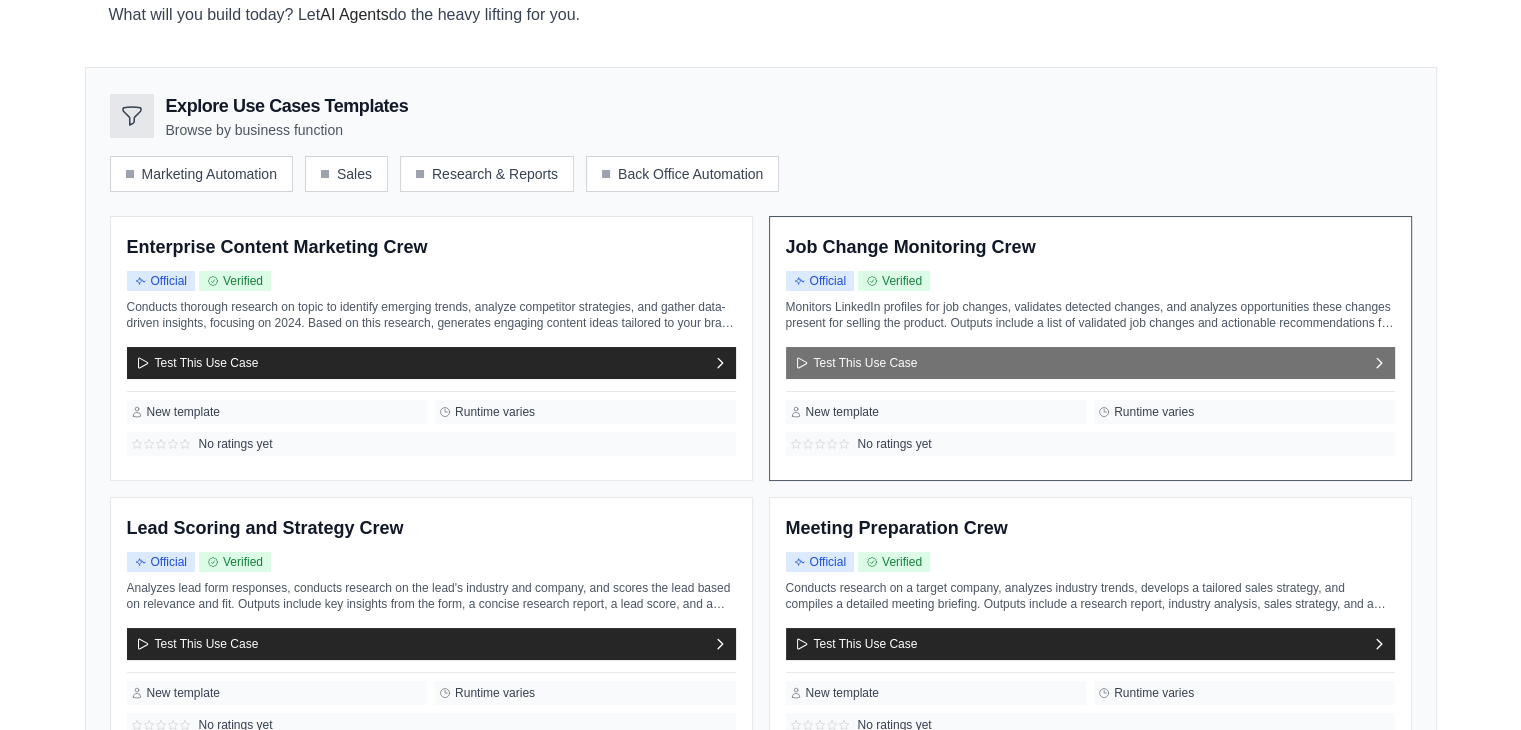 click on "Test This Use Case" at bounding box center [856, 363] 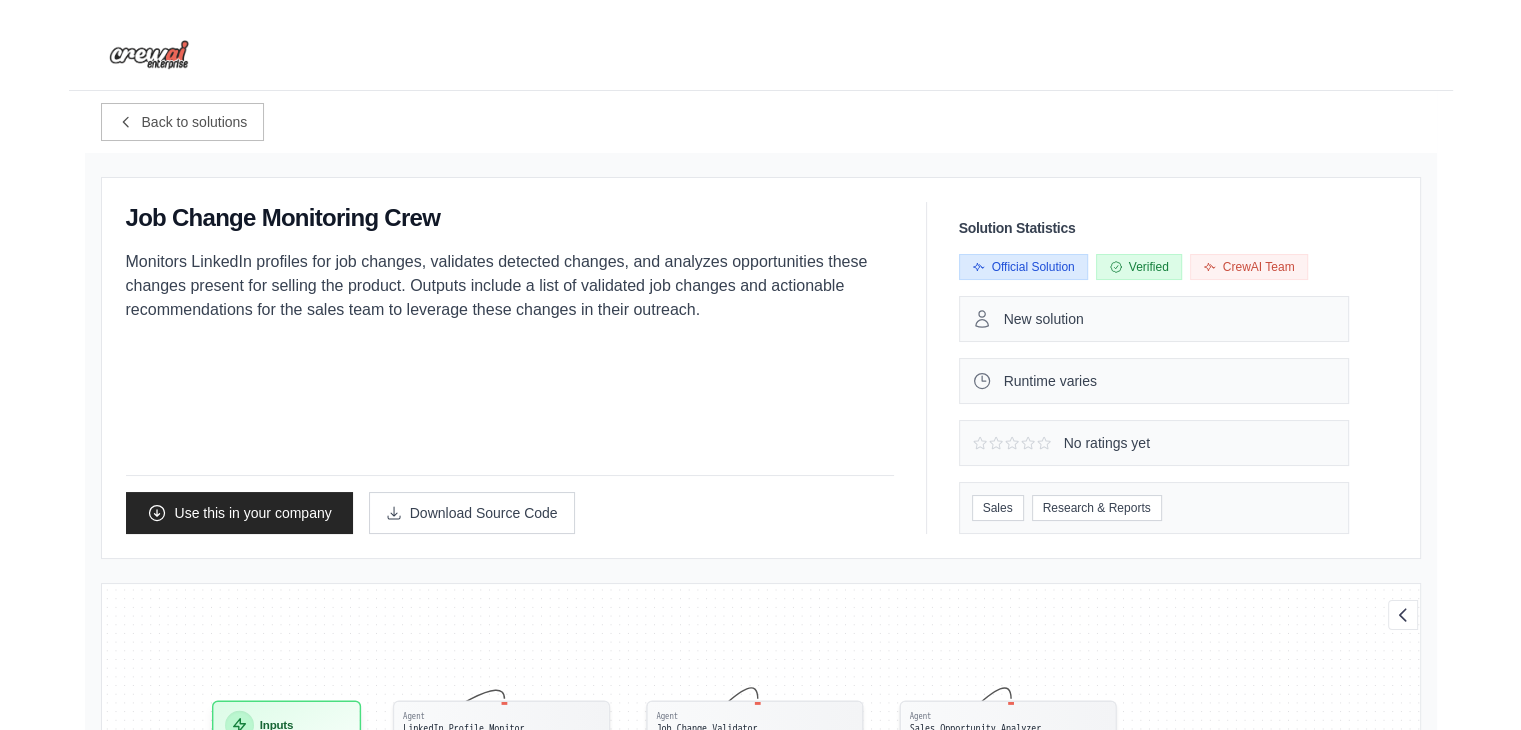 scroll, scrollTop: 28, scrollLeft: 0, axis: vertical 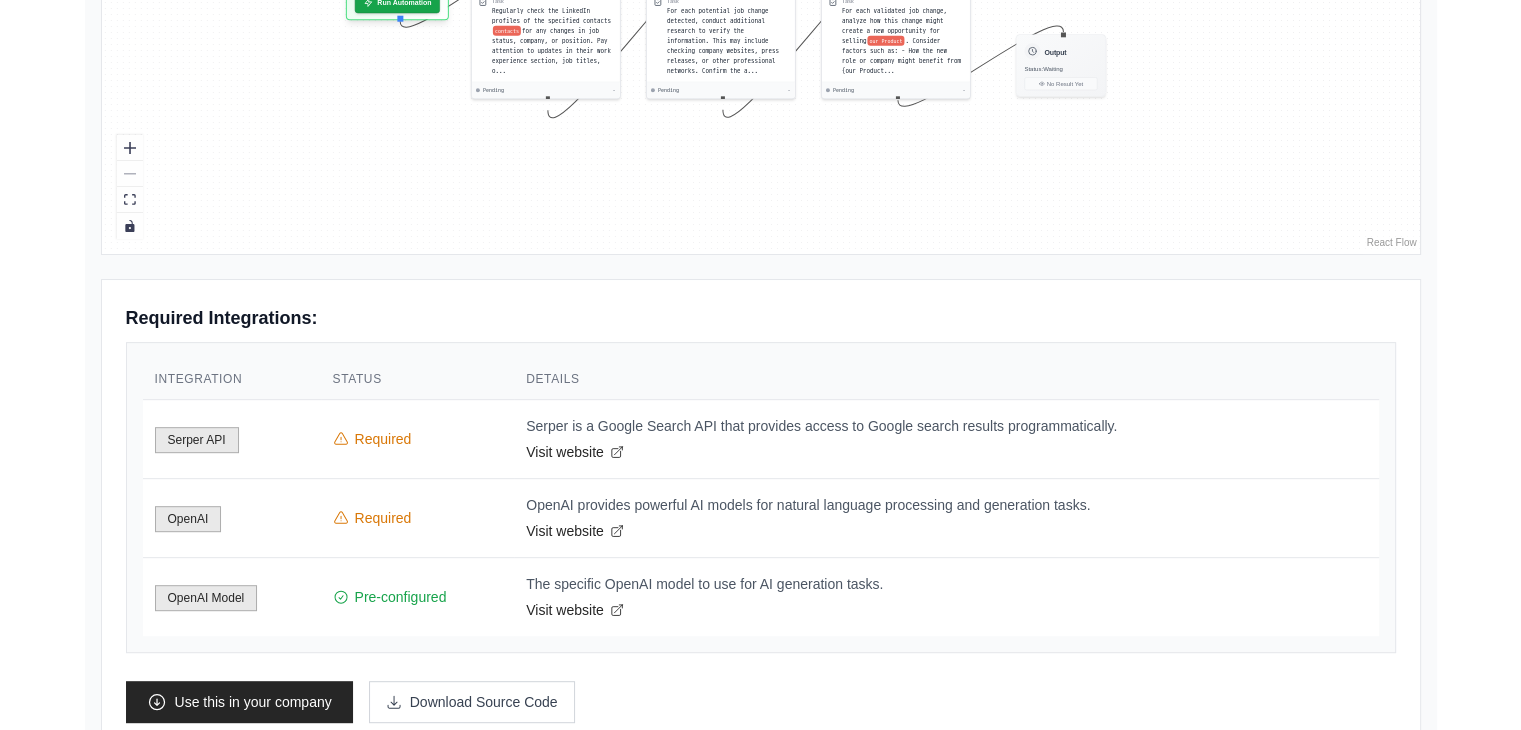 click on "Back to solutions
Job Change Monitoring Crew
Monitors LinkedIn profiles for job changes, validates detected changes, and analyzes opportunities these changes present for selling the product. Outputs include a list of validated job changes and actionable recommendations for the sales team to leverage these changes in their outreach.
Use this in your company" at bounding box center (760, 103) 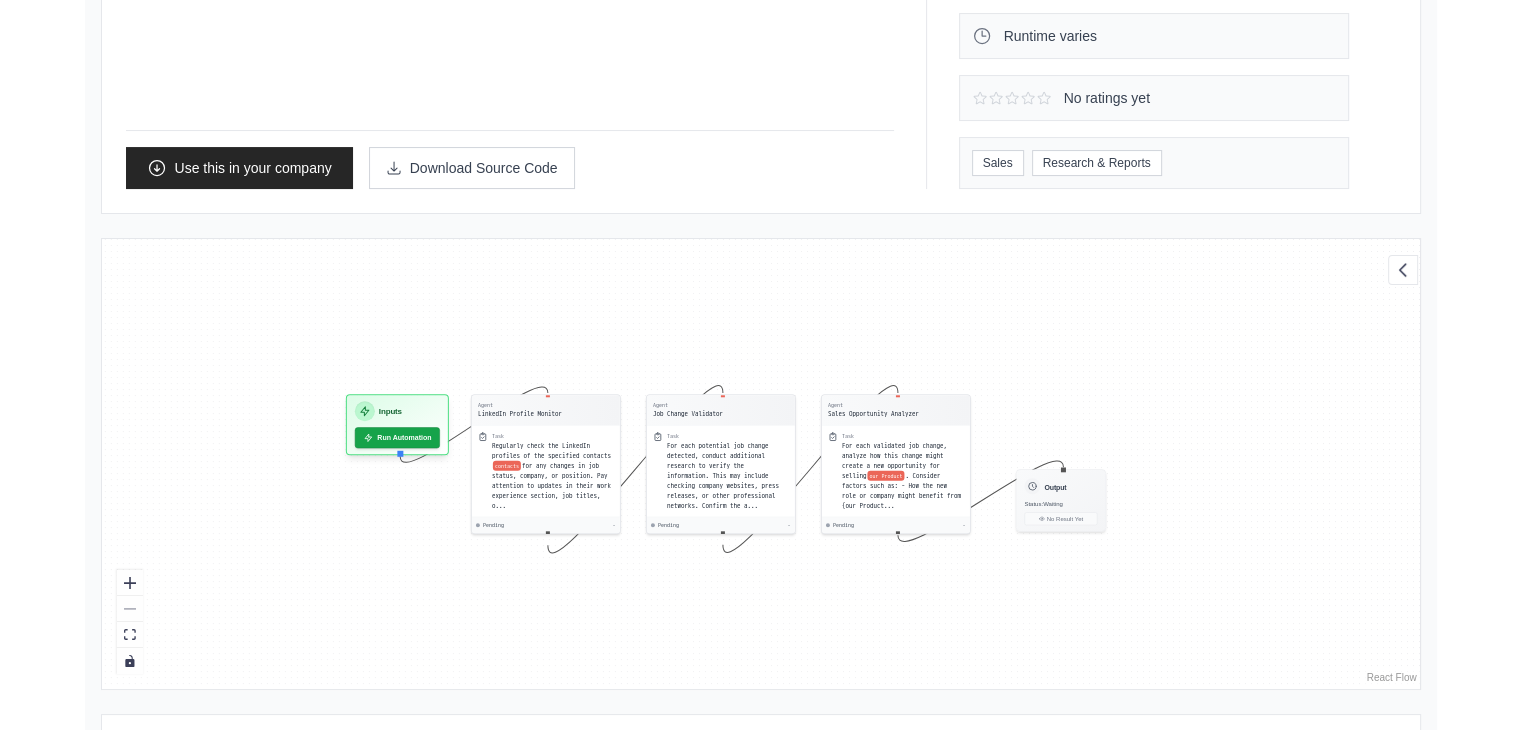 scroll, scrollTop: 0, scrollLeft: 0, axis: both 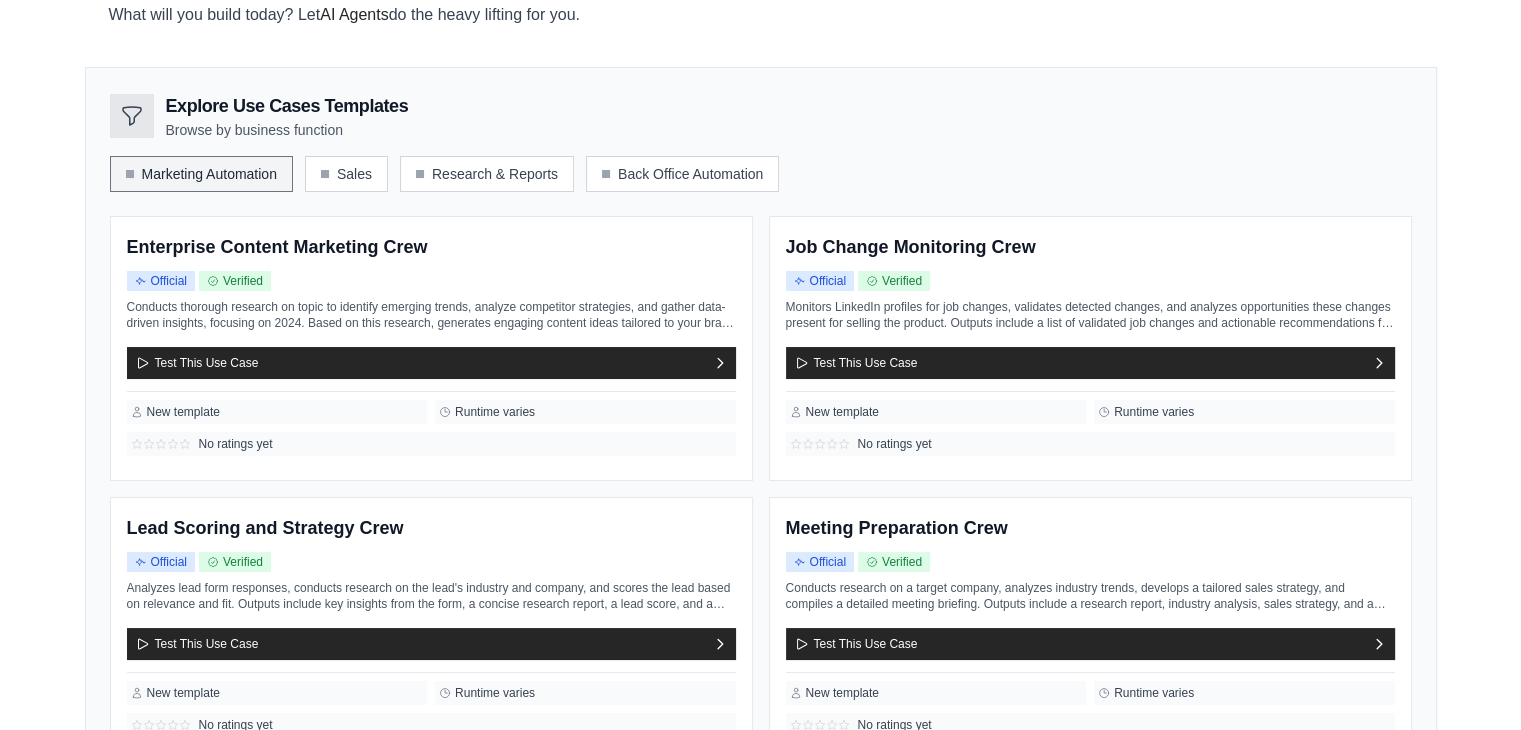 click on "Marketing Automation" at bounding box center [201, 174] 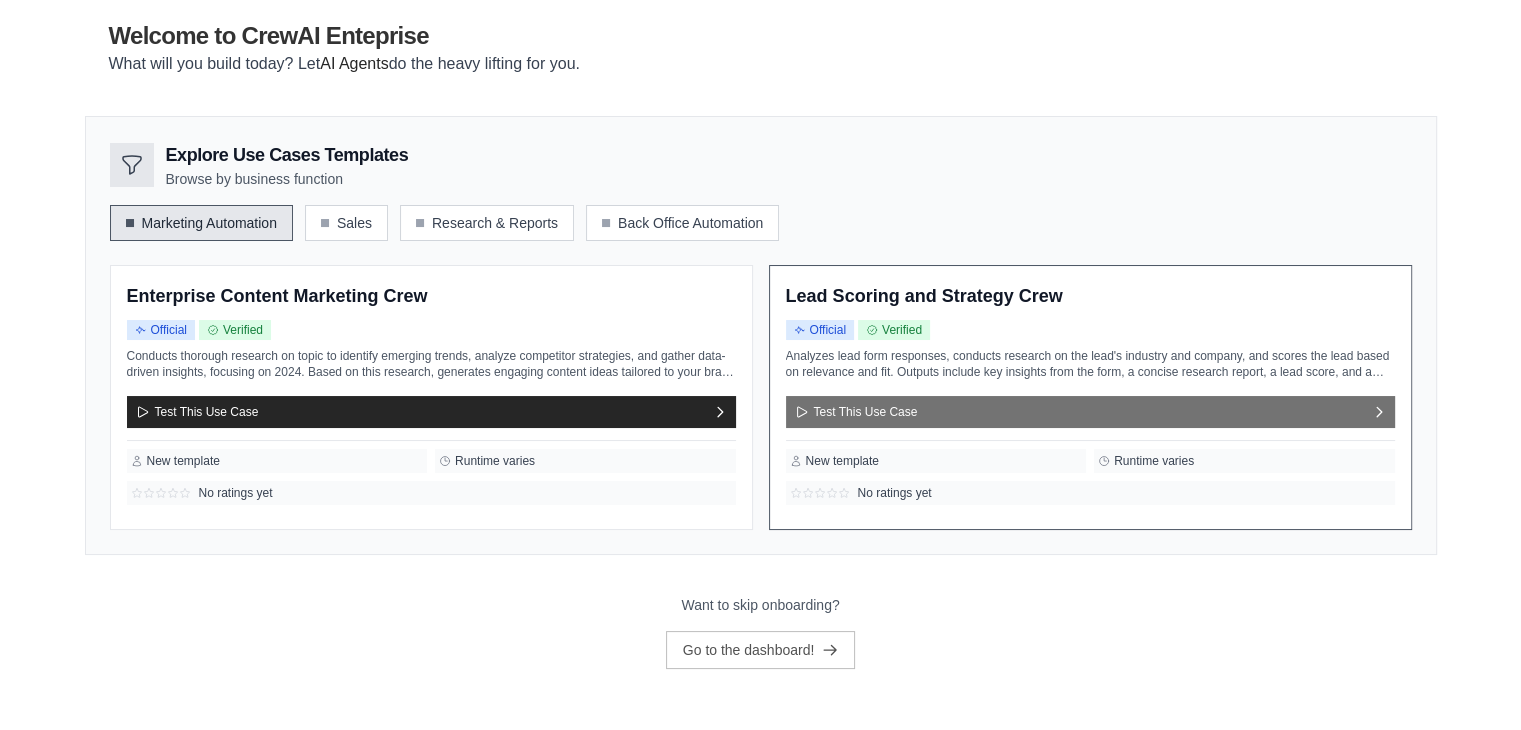 click on "Test This Use Case" at bounding box center [856, 412] 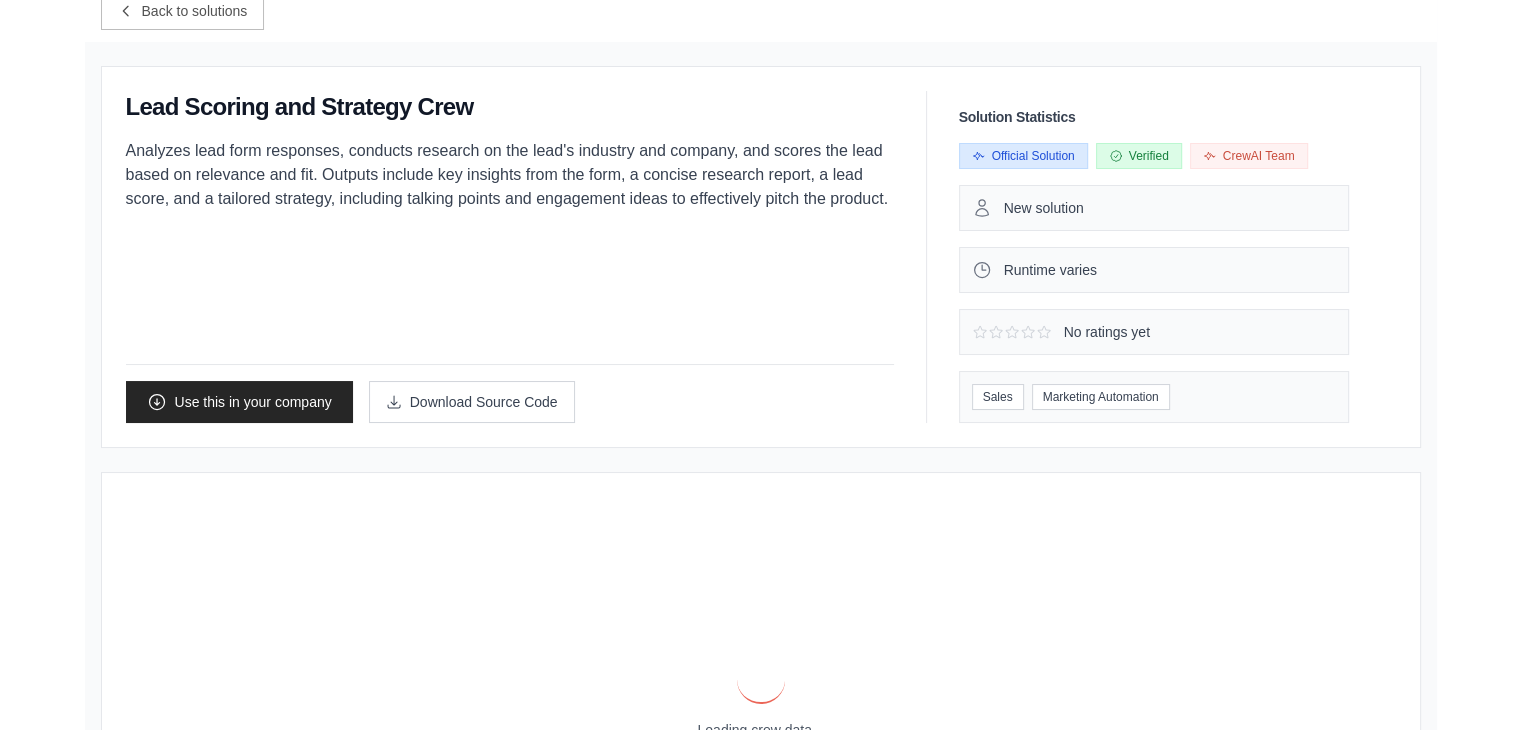 scroll, scrollTop: 0, scrollLeft: 0, axis: both 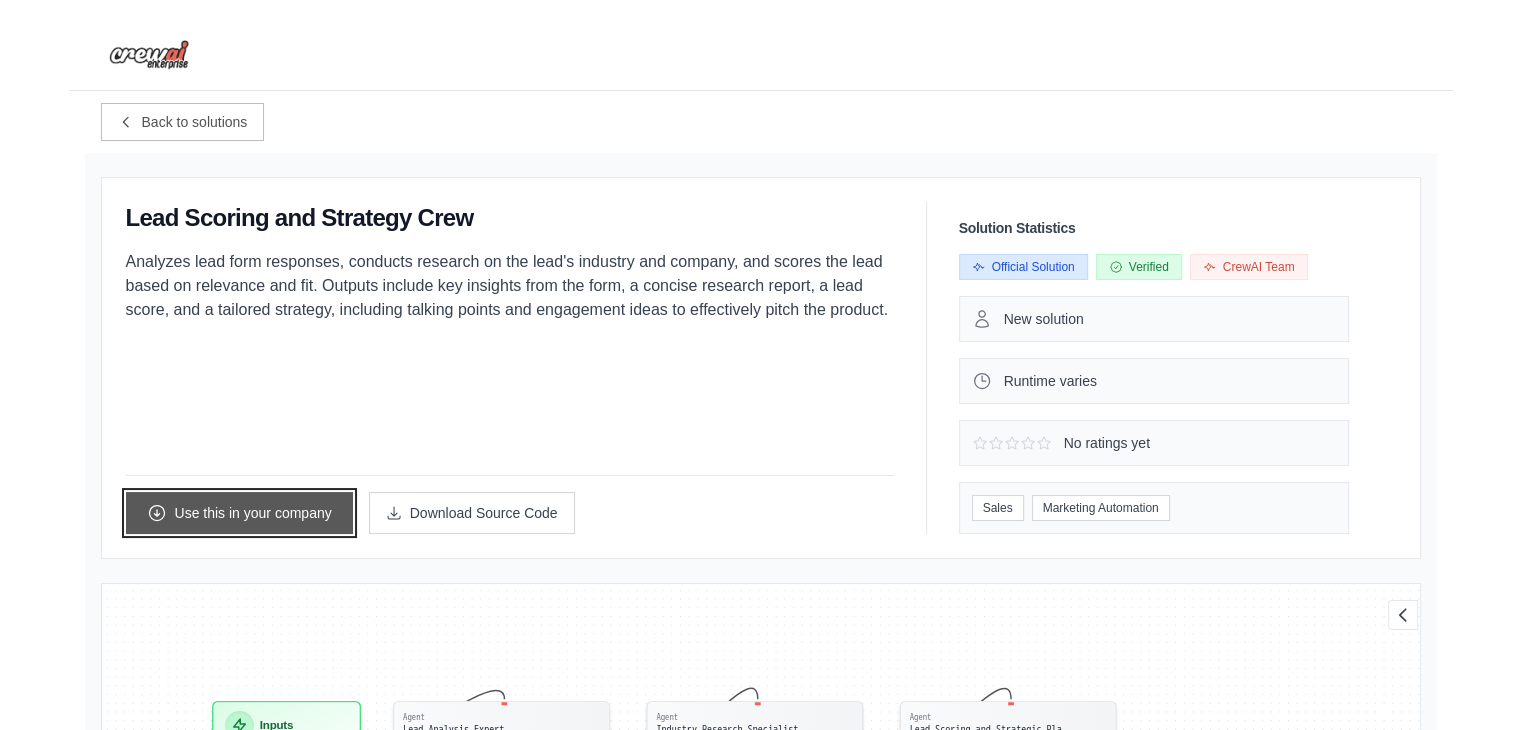 click on "Use this in your company" at bounding box center [239, 513] 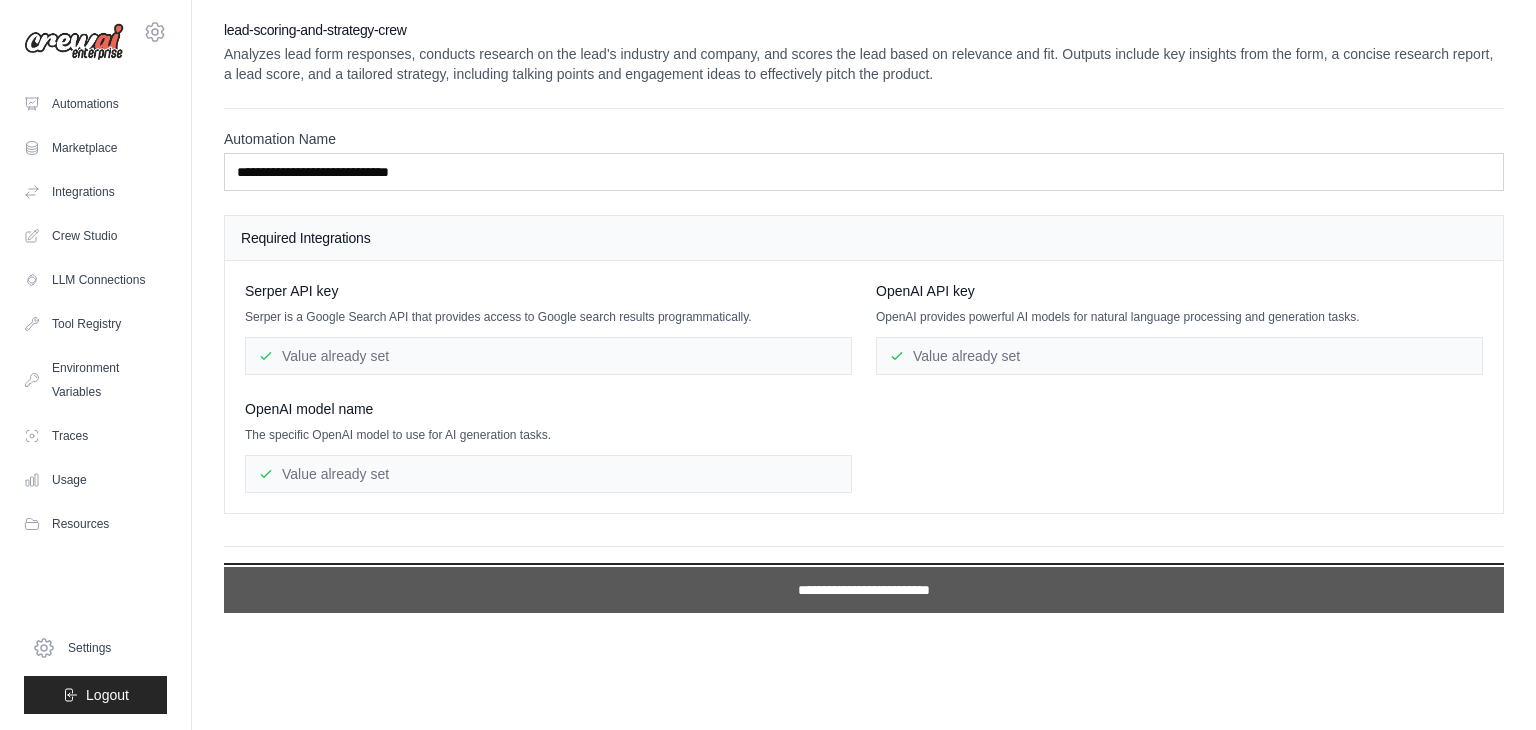 click on "**********" at bounding box center [864, 590] 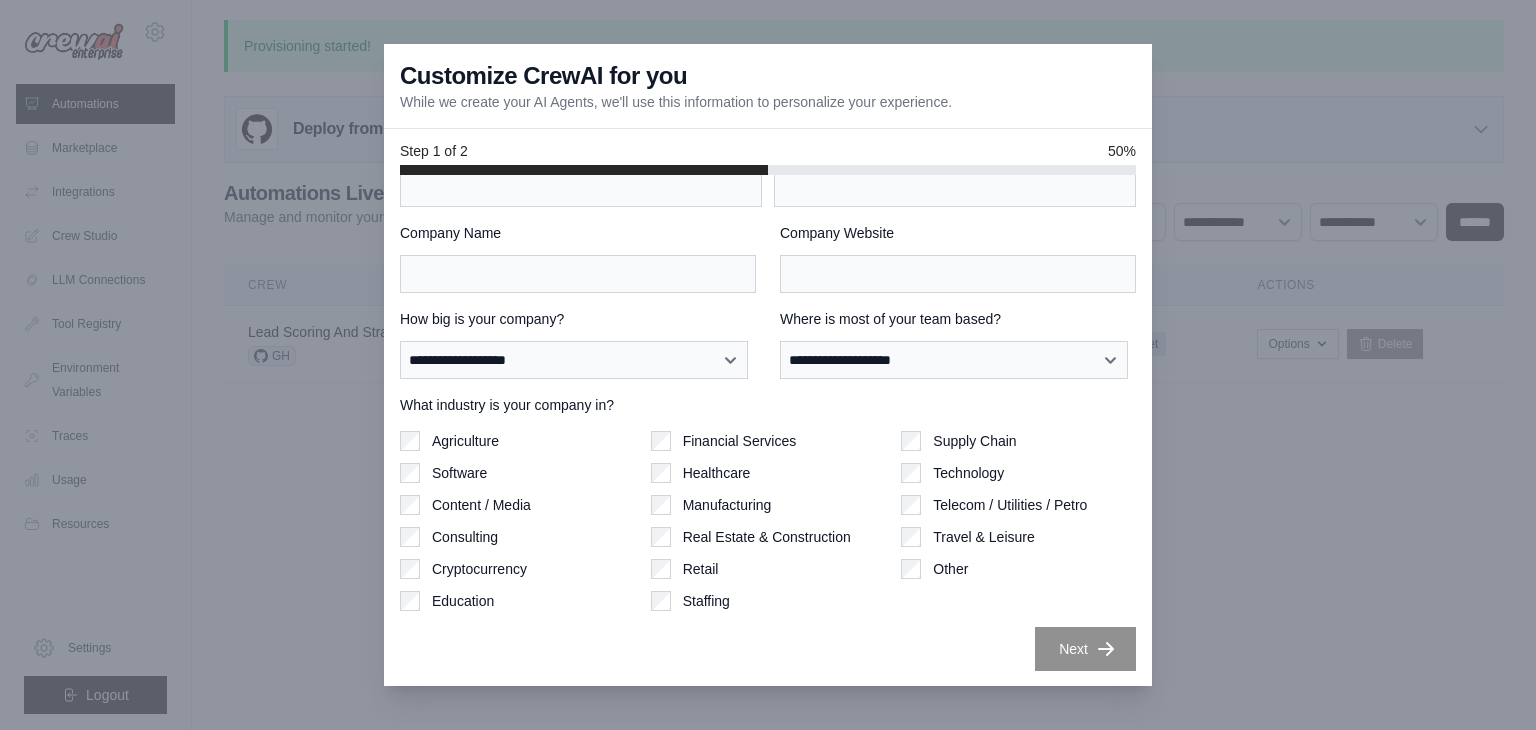 scroll, scrollTop: 0, scrollLeft: 0, axis: both 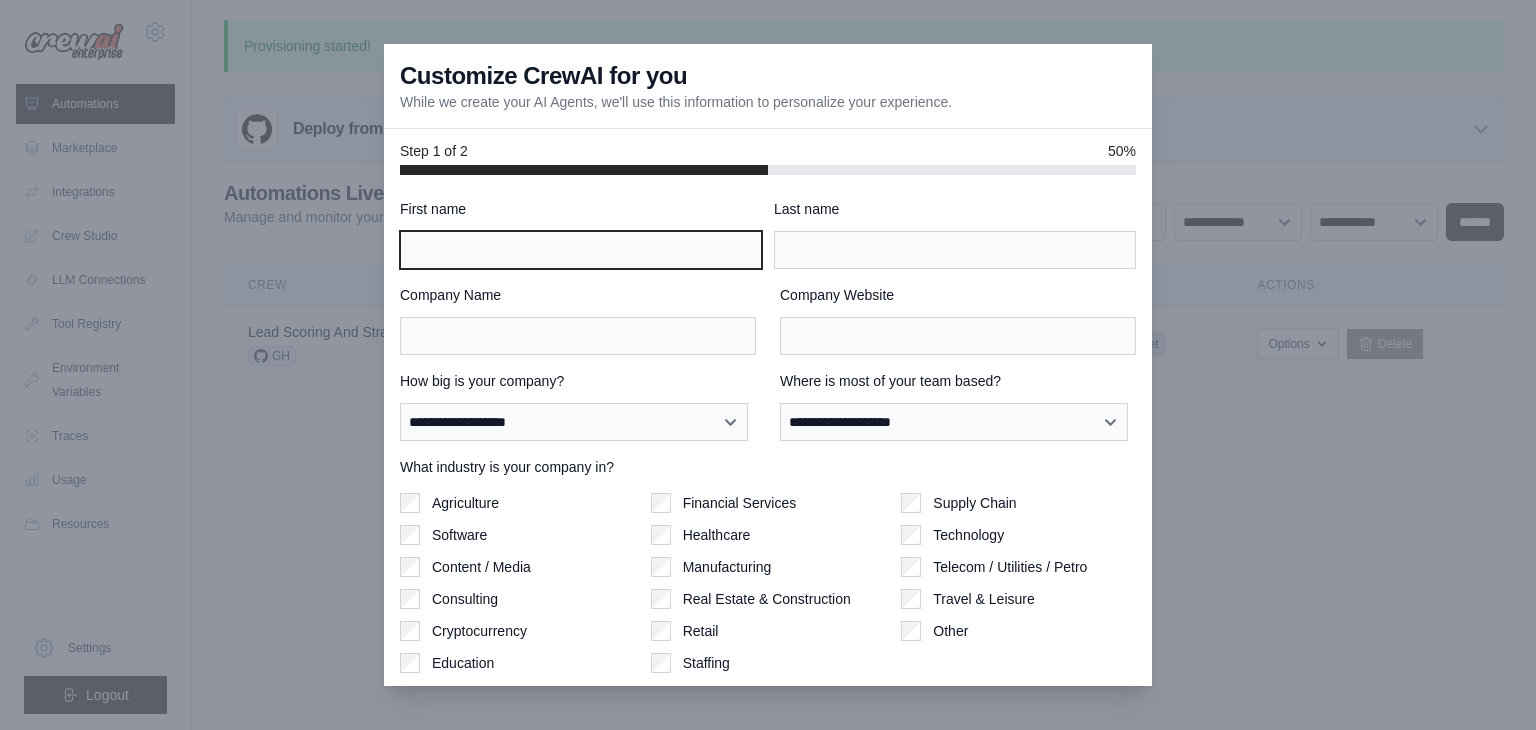 click on "First name" at bounding box center (581, 250) 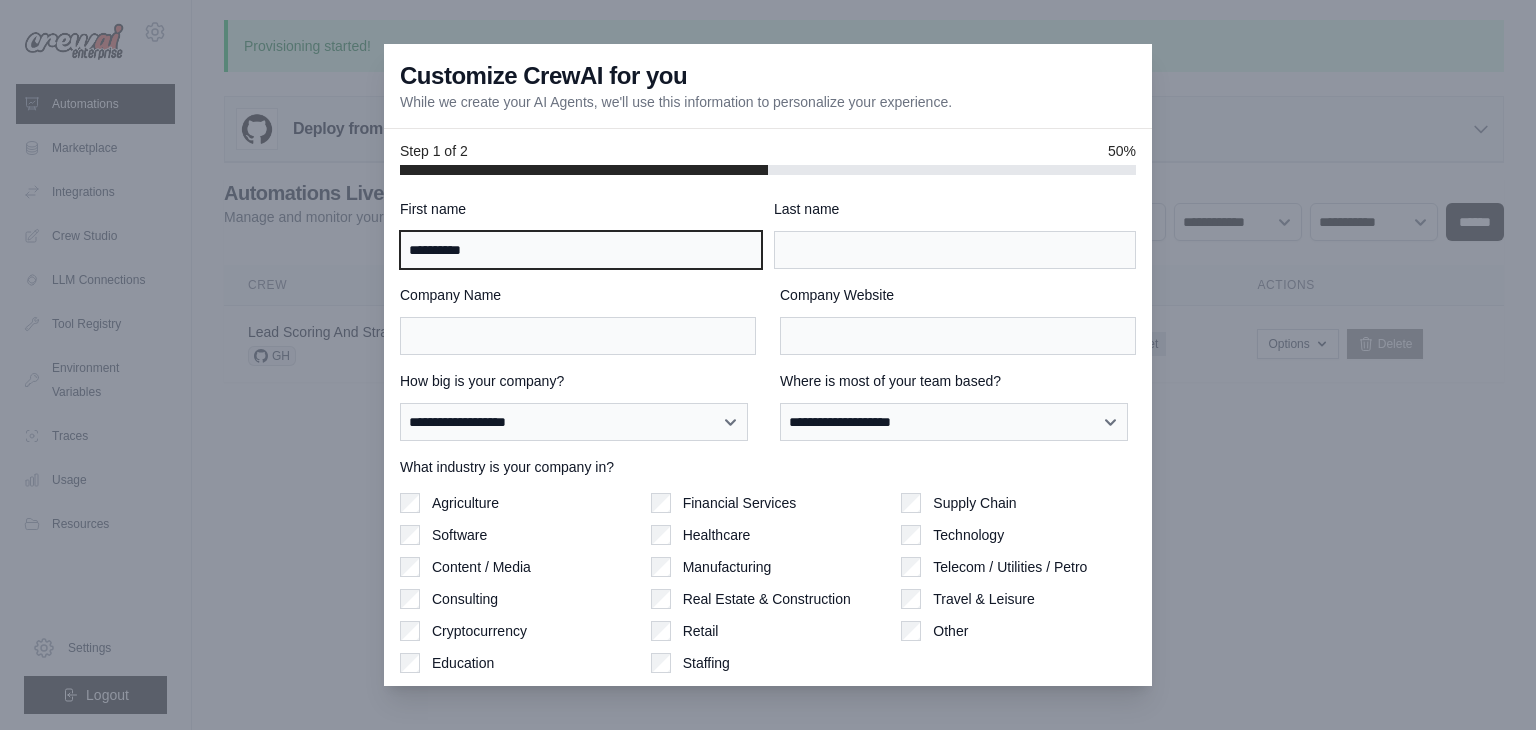 type on "**********" 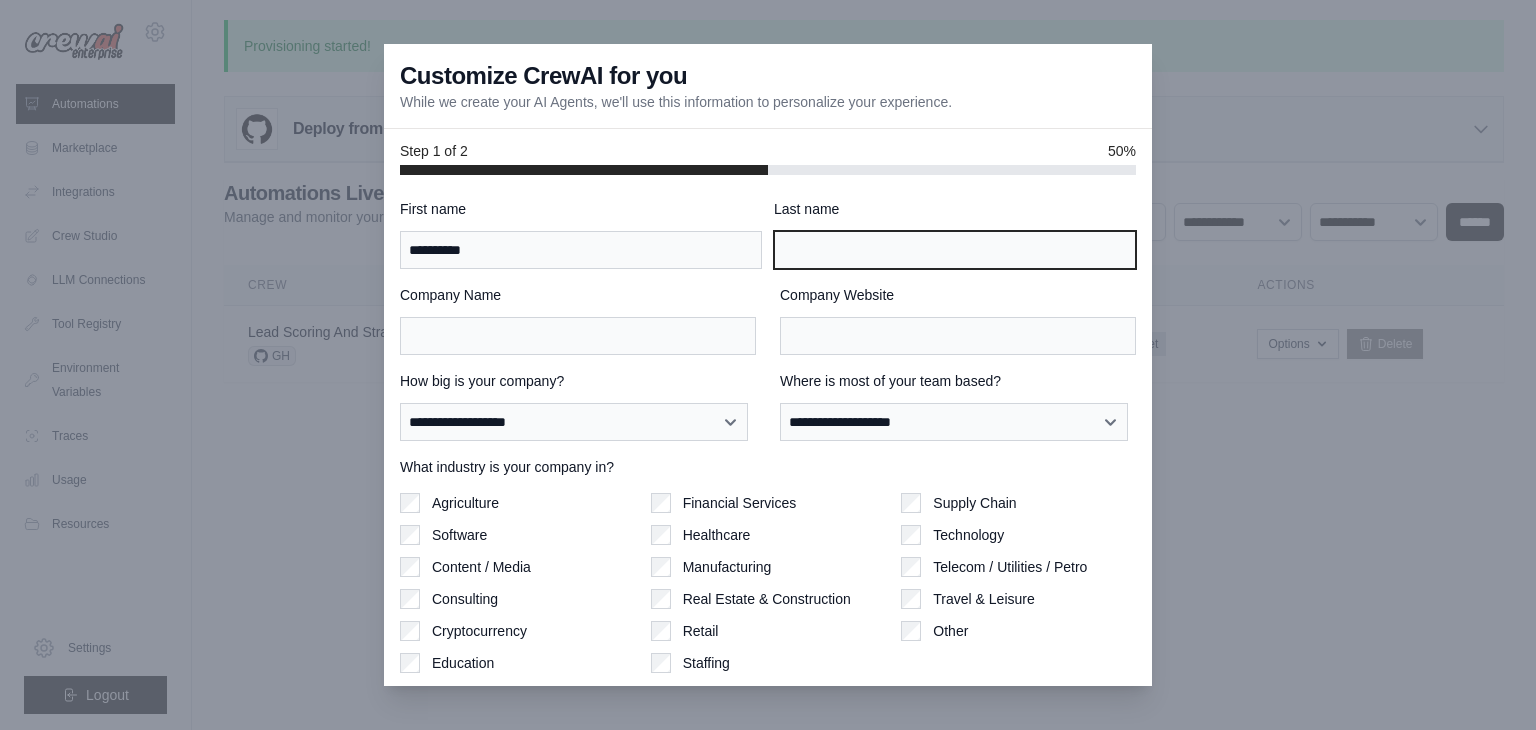 click on "Last name" at bounding box center (955, 250) 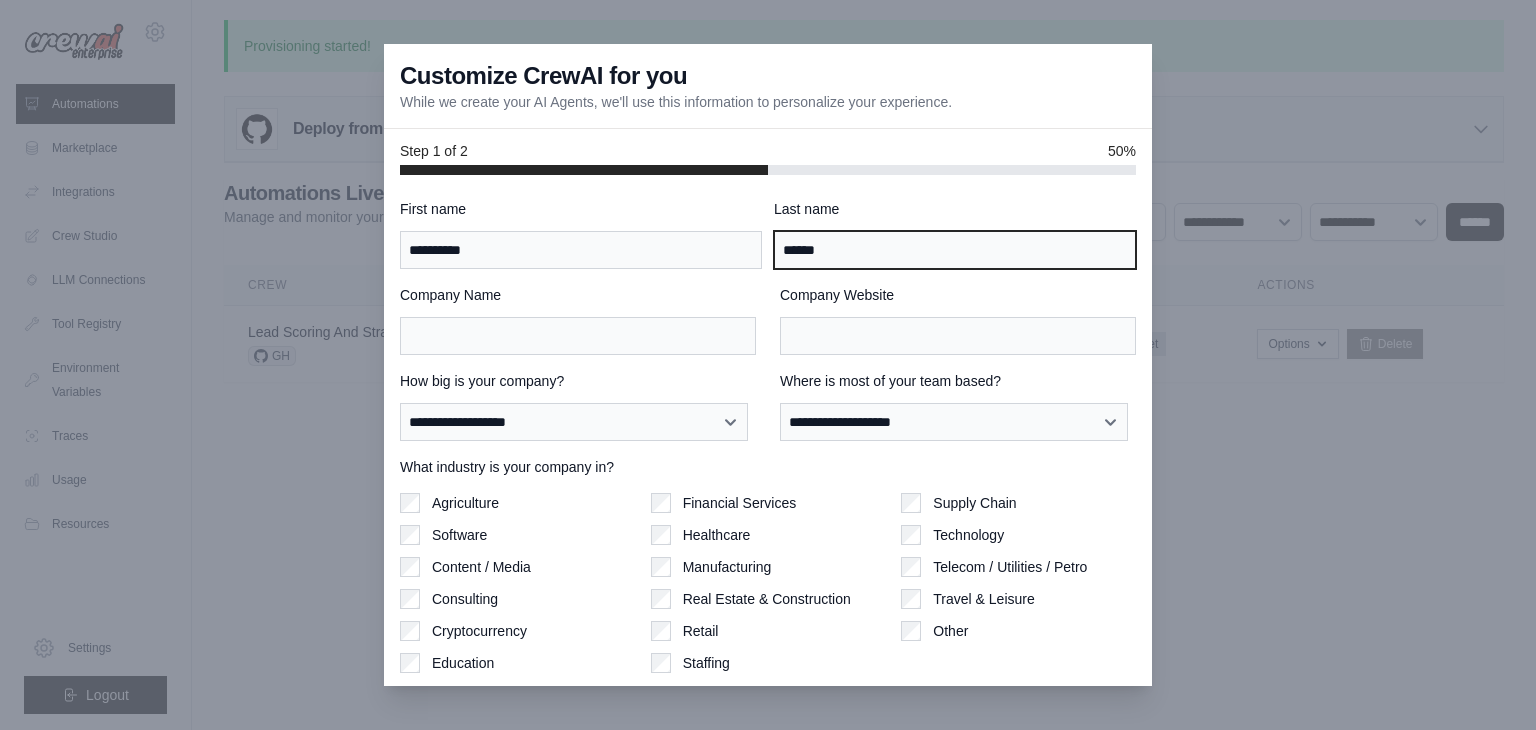 type on "******" 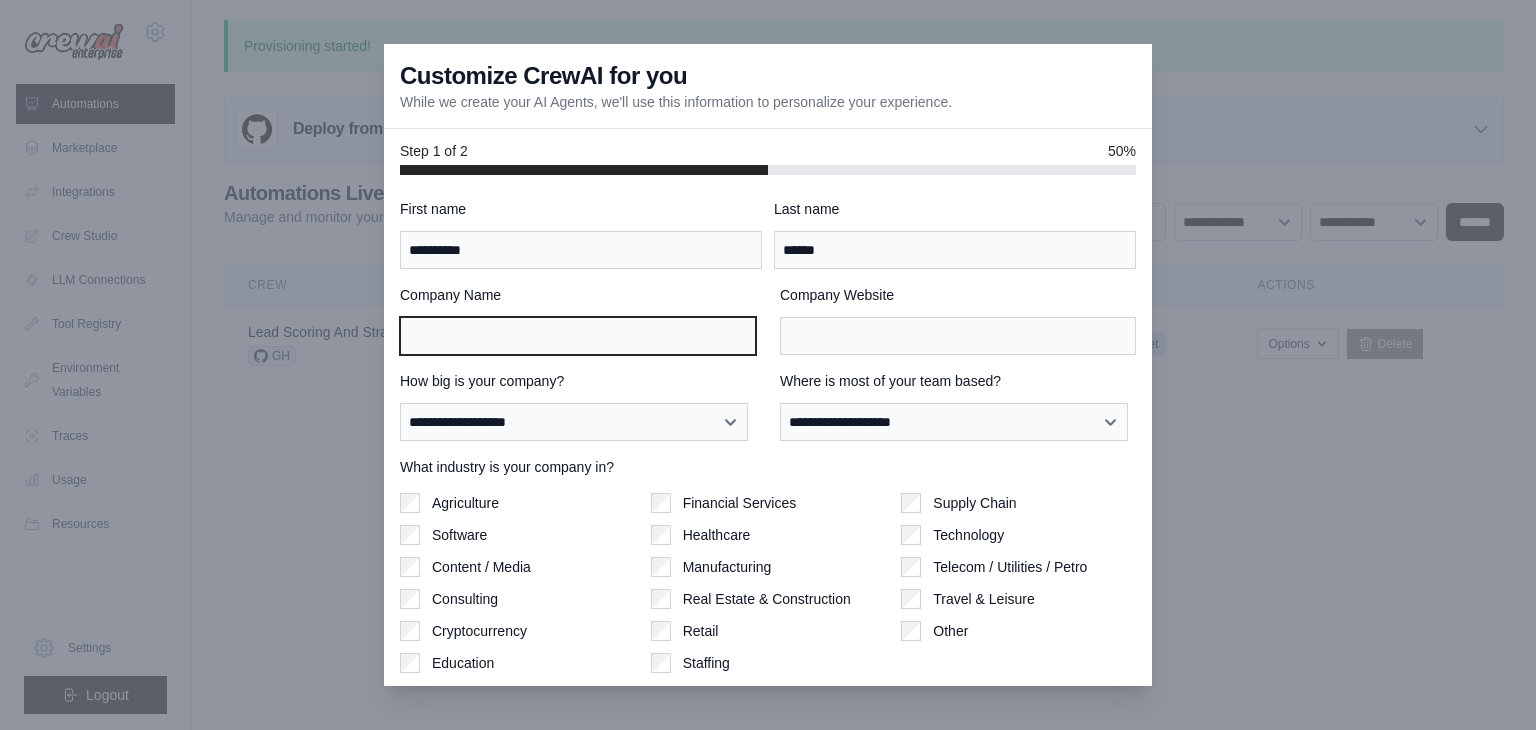 click on "Company Name" at bounding box center (578, 336) 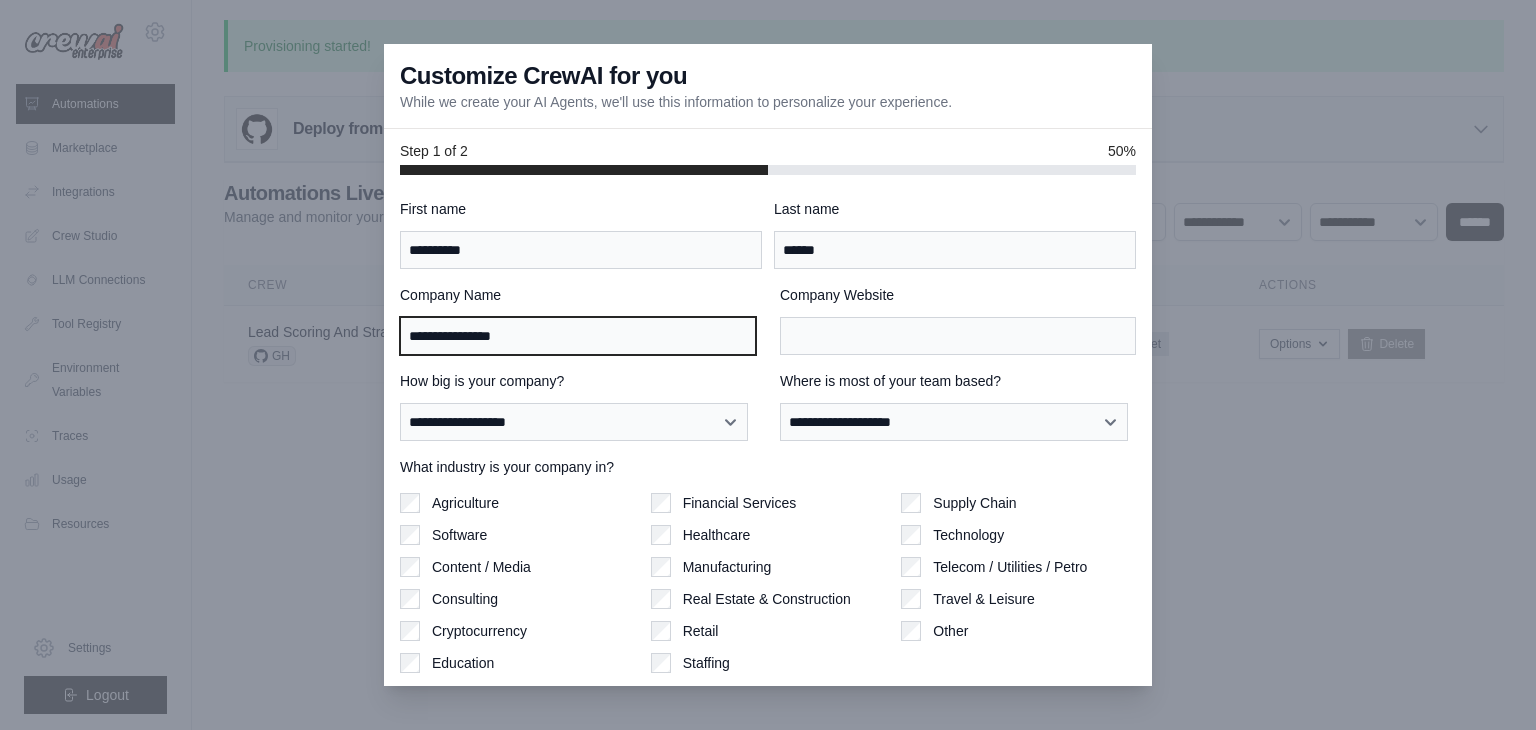 type on "**********" 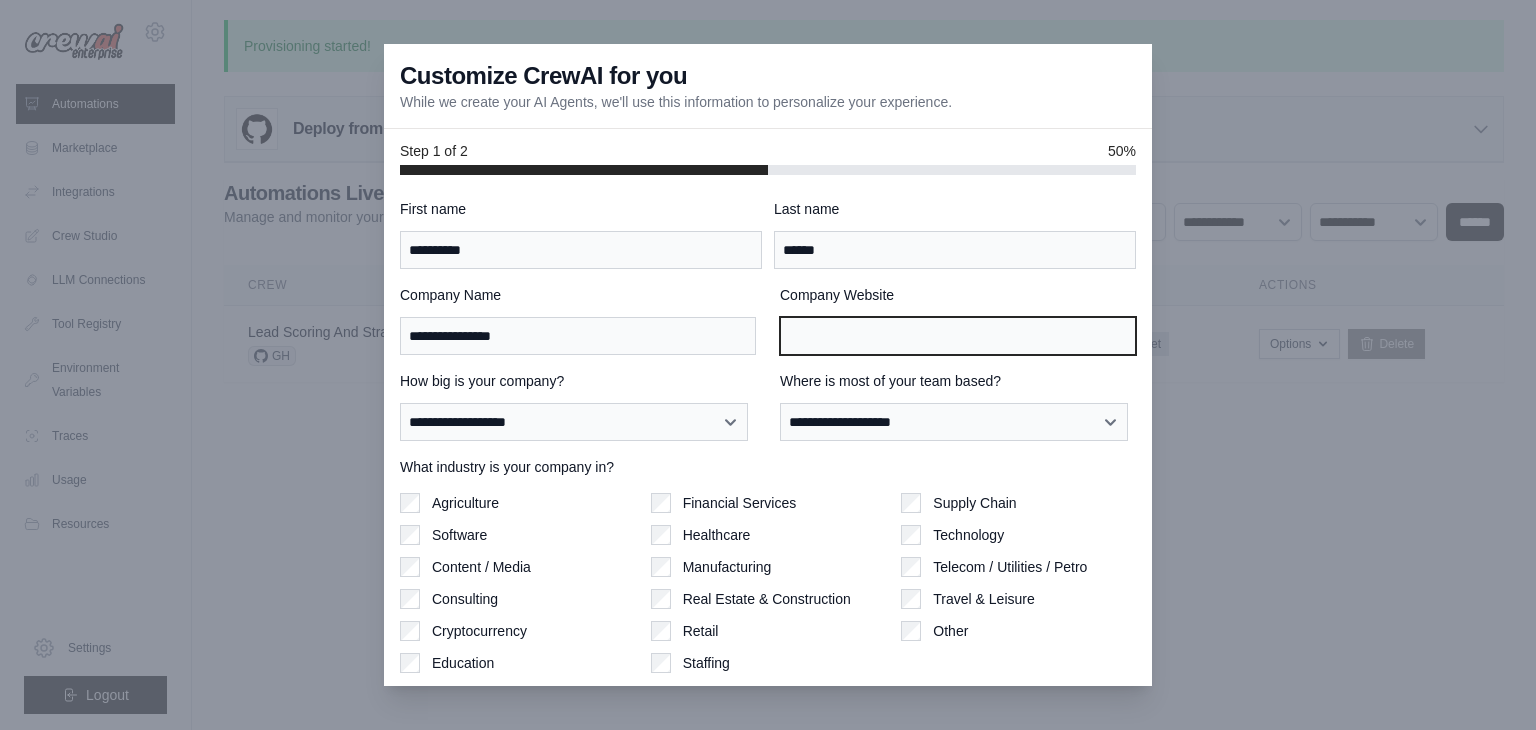 click on "Company Website" at bounding box center [958, 336] 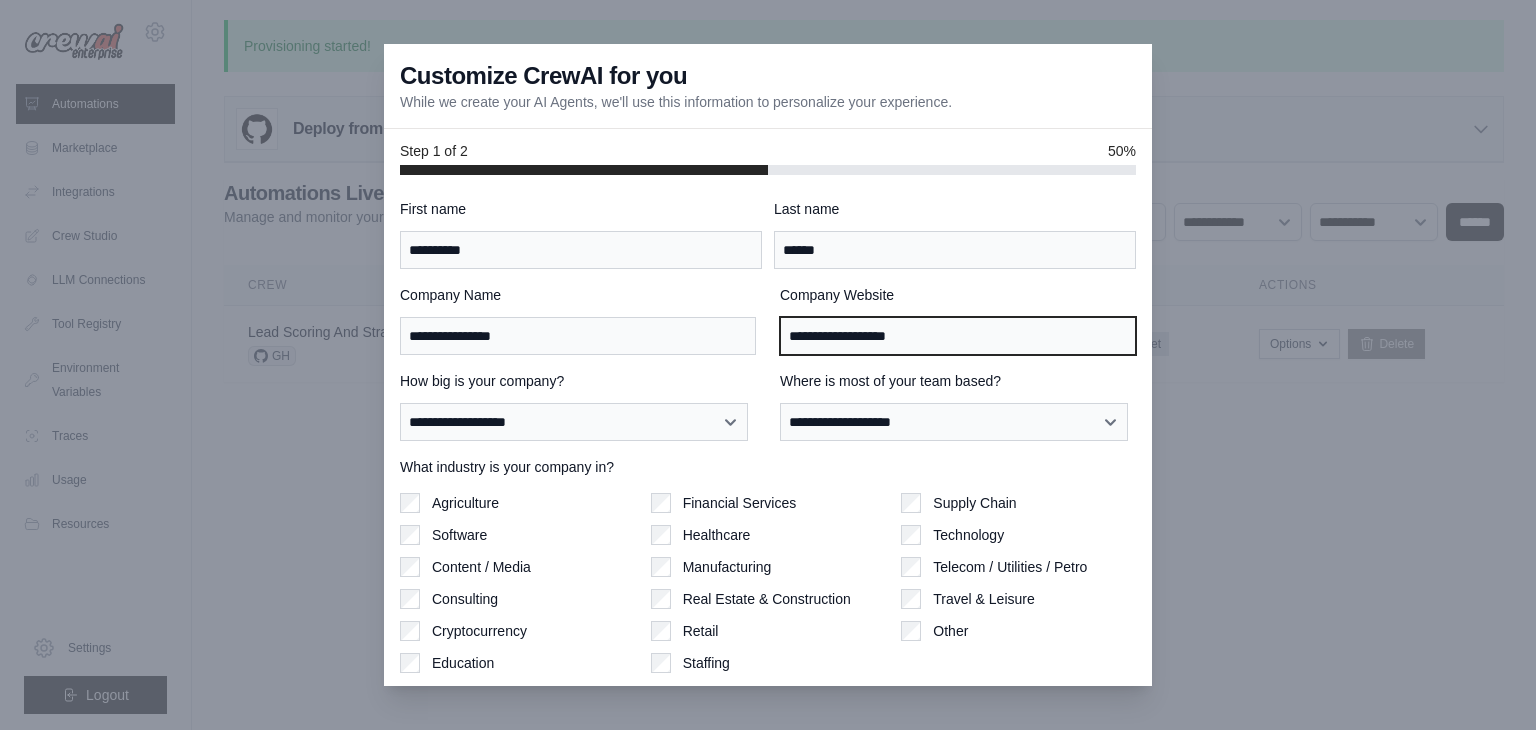 type on "**********" 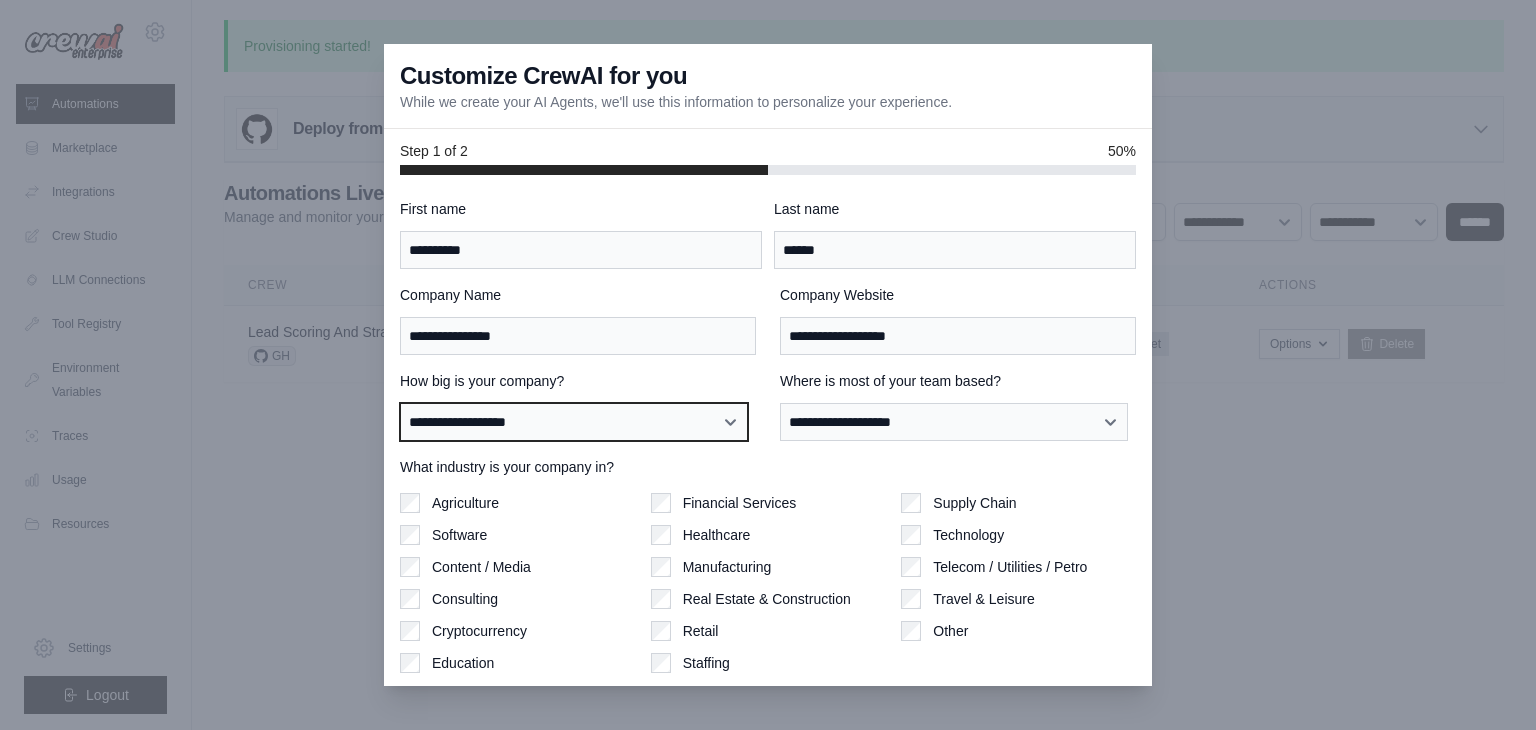 click on "**********" at bounding box center [574, 422] 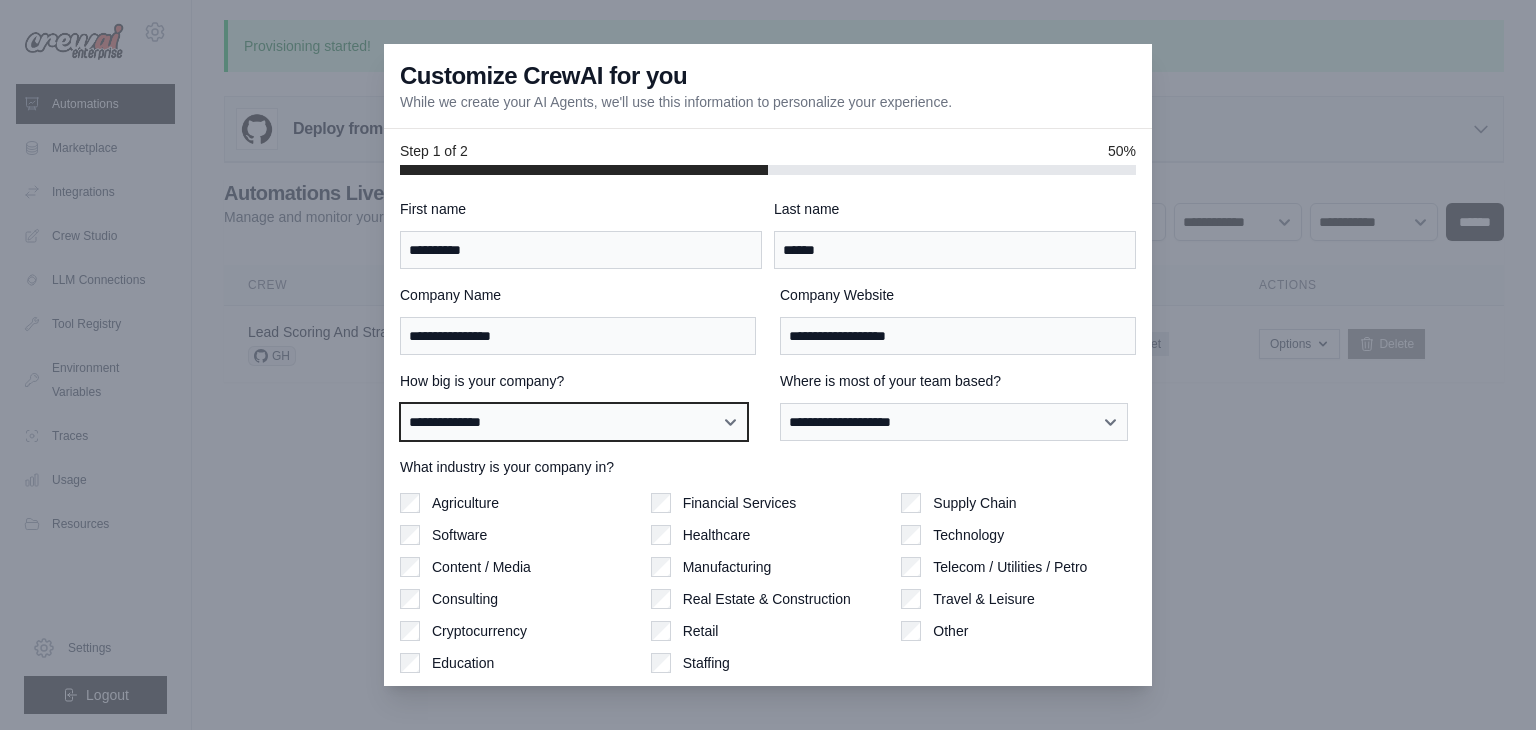 click on "**********" at bounding box center [574, 422] 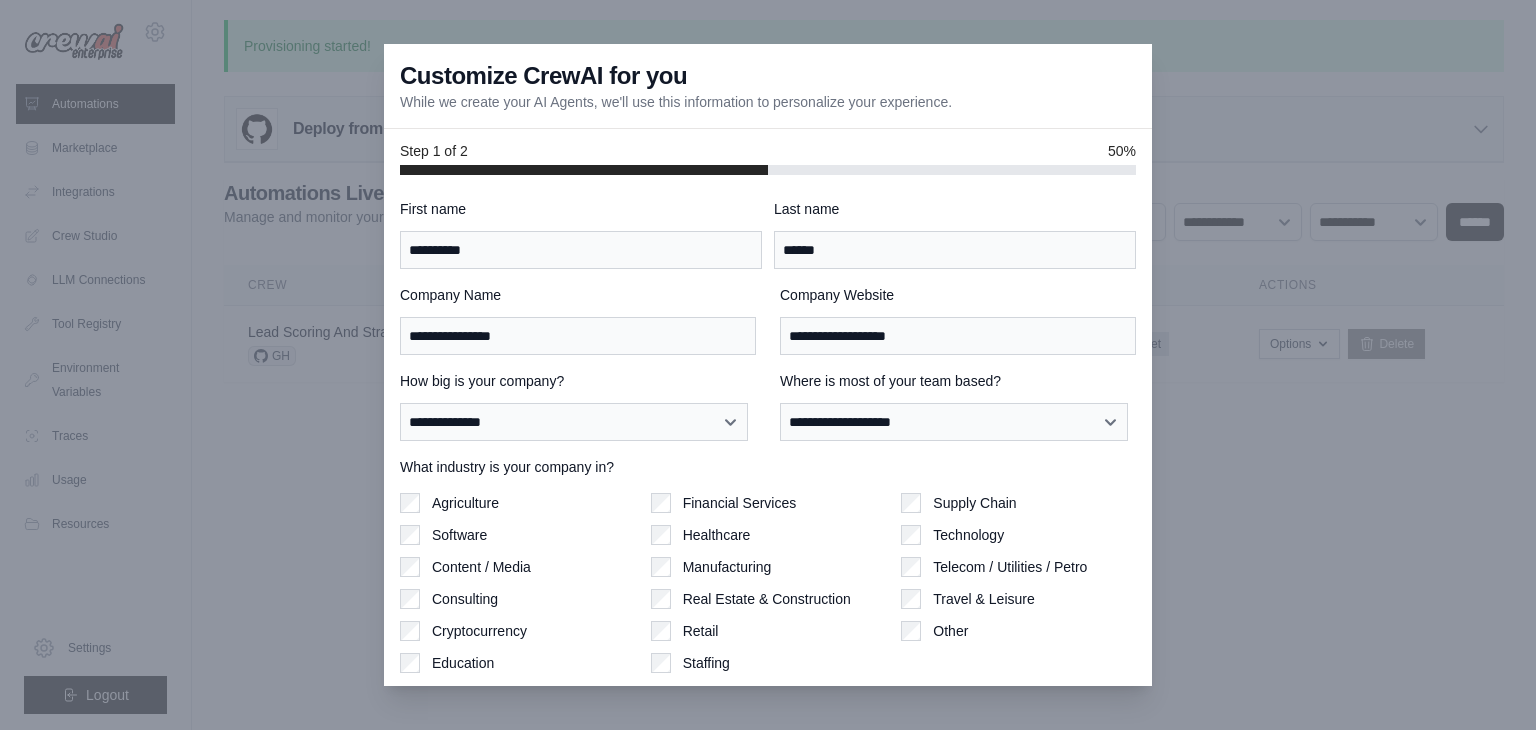 click on "First name
[FIRST]
Last name
[LAST]
Company Name
[COMPANY]
Company Website
[WEBSITE]
How big is your company?
[SIZE]
[SIZE]
[SIZE]
Where is most of your team based?
[LOCATION]
[LOCATION]
[LOCATION]
[LOCATION]
[LOCATION]
[LOCATION]
[LOCATION]
What industry is your company in? Agriculture" at bounding box center (768, 466) 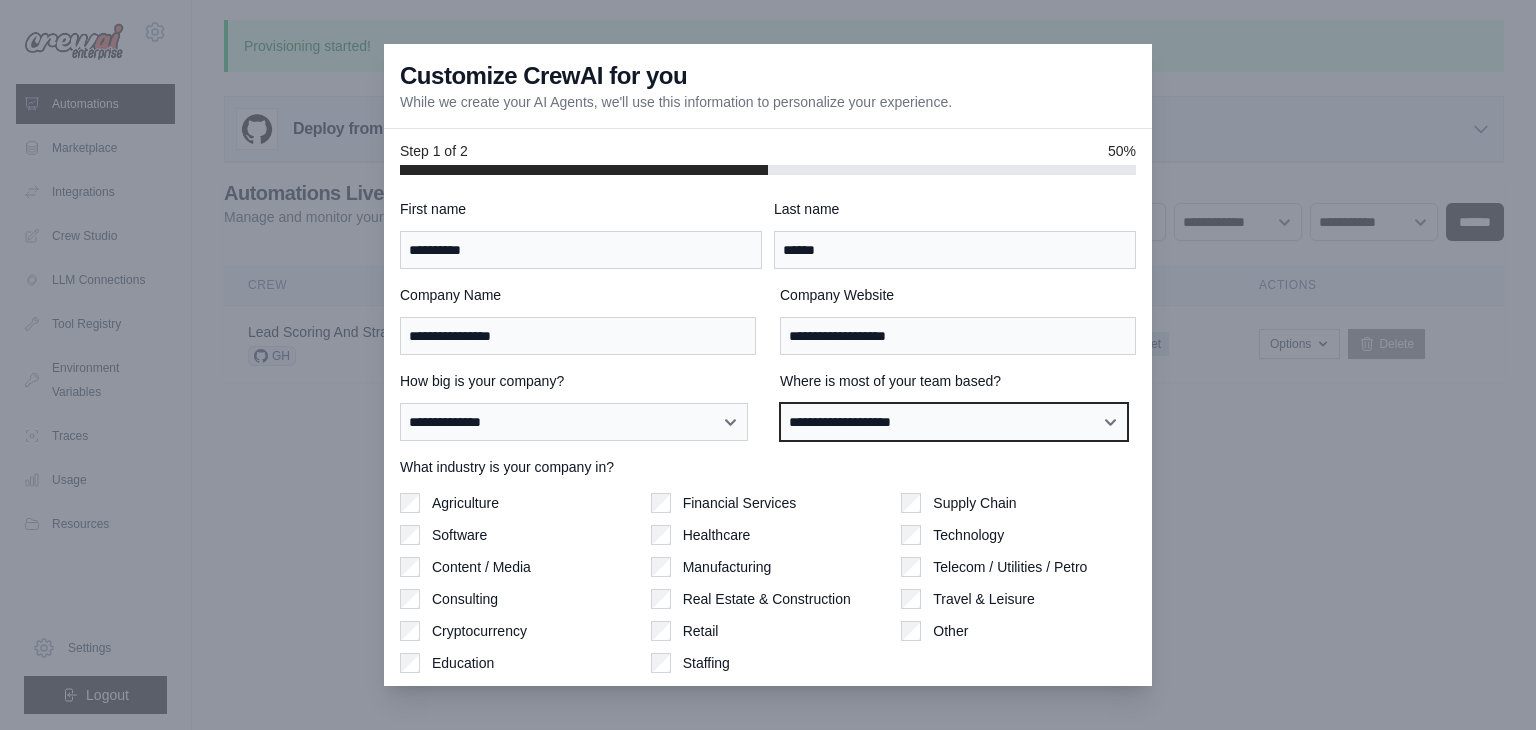 click on "**********" at bounding box center [954, 422] 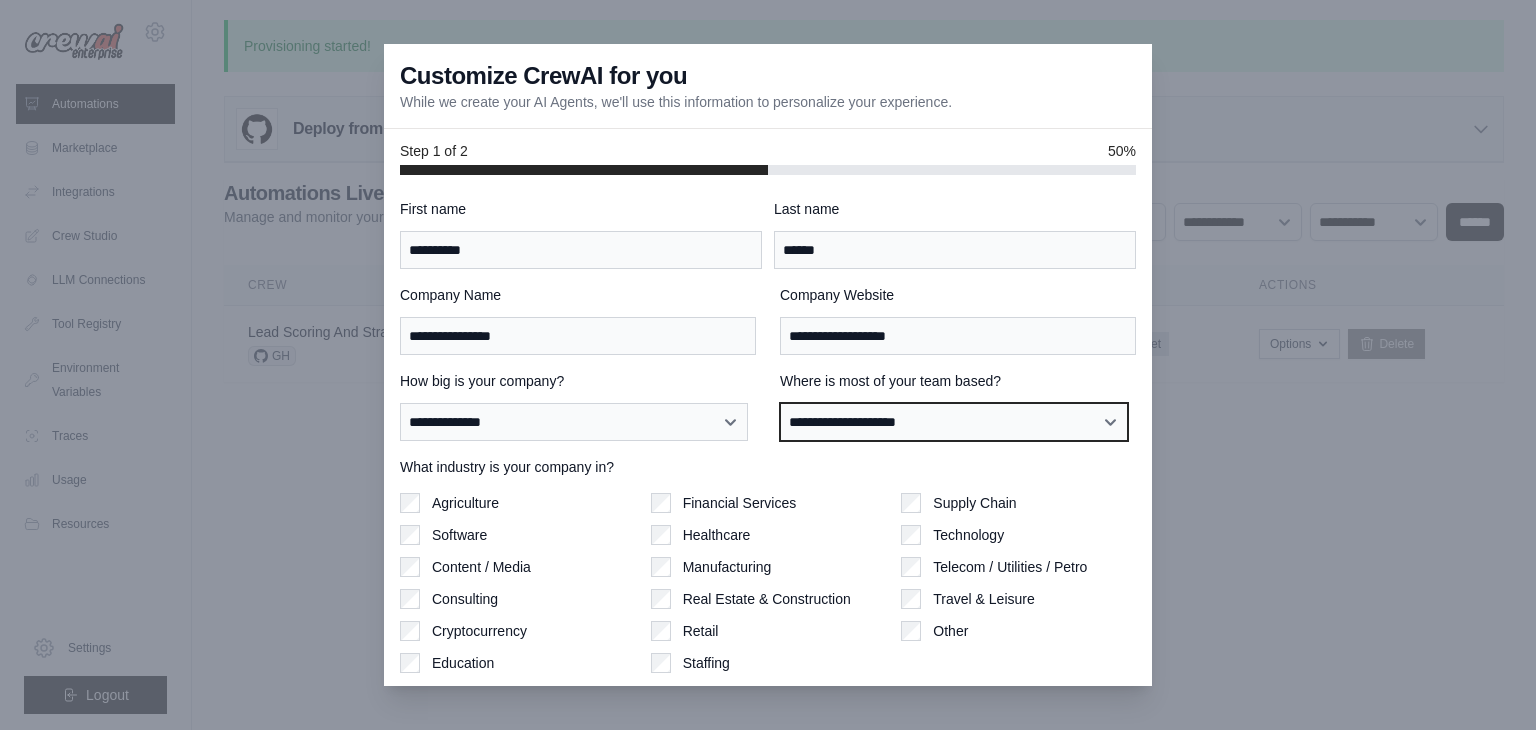 click on "**********" at bounding box center [954, 422] 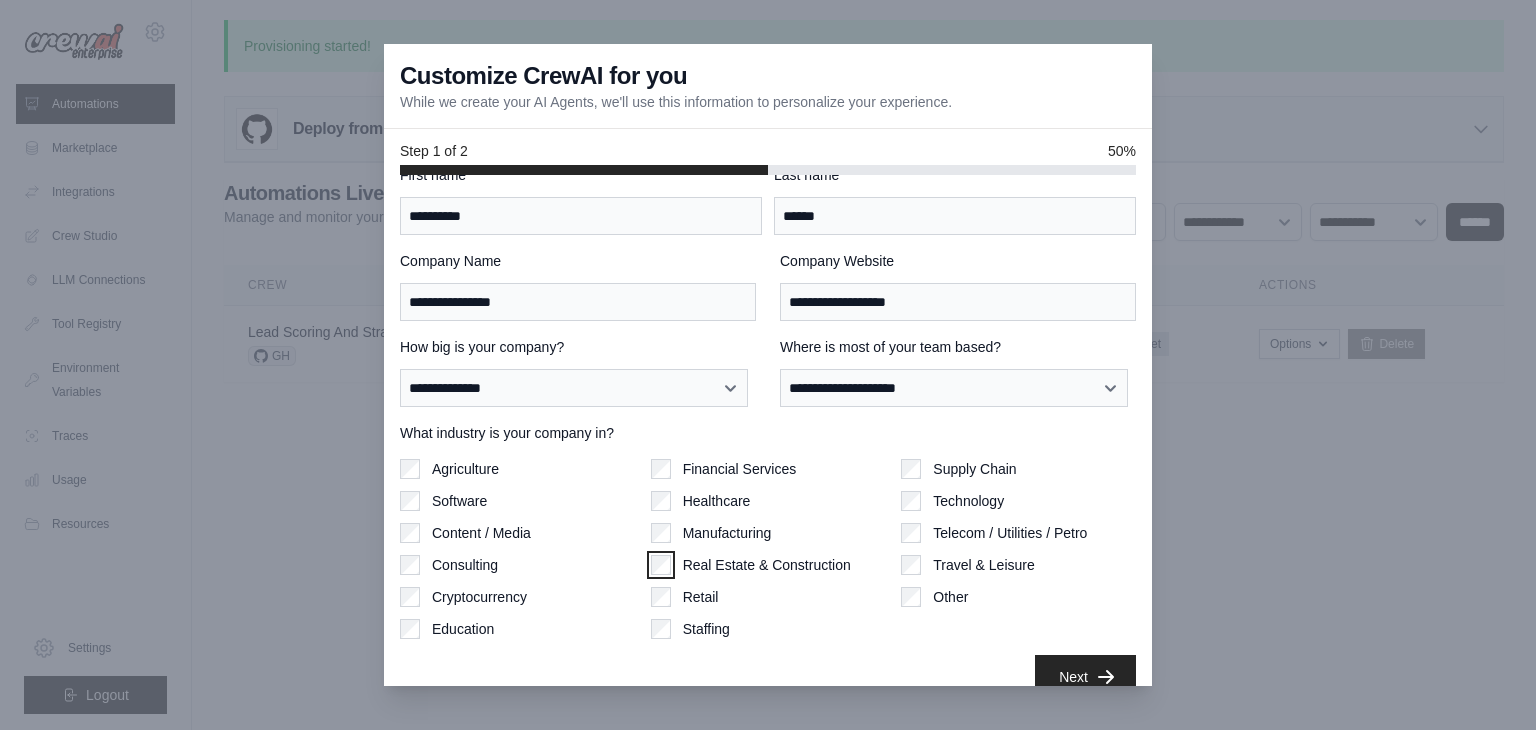 scroll, scrollTop: 62, scrollLeft: 0, axis: vertical 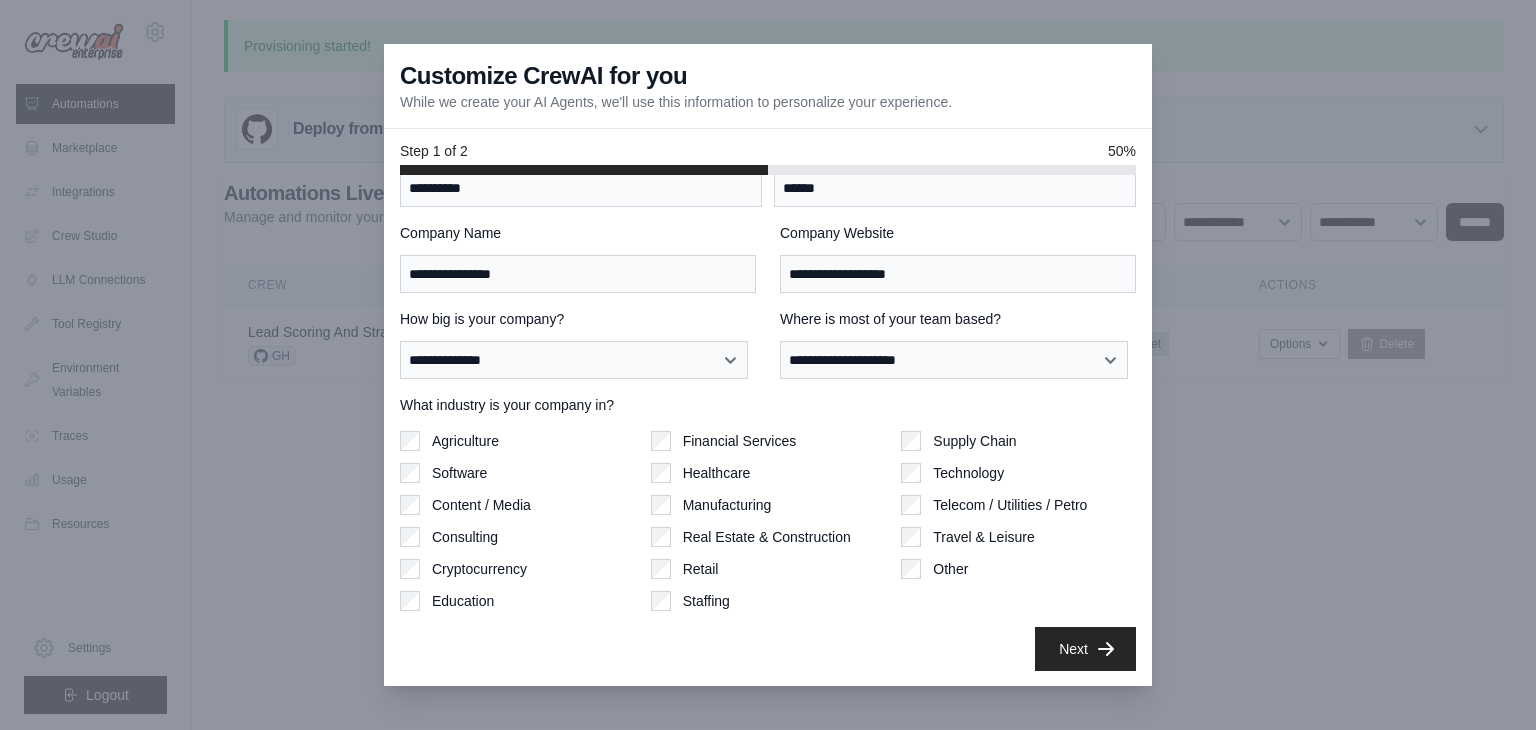 click on "Content / Media" at bounding box center [481, 505] 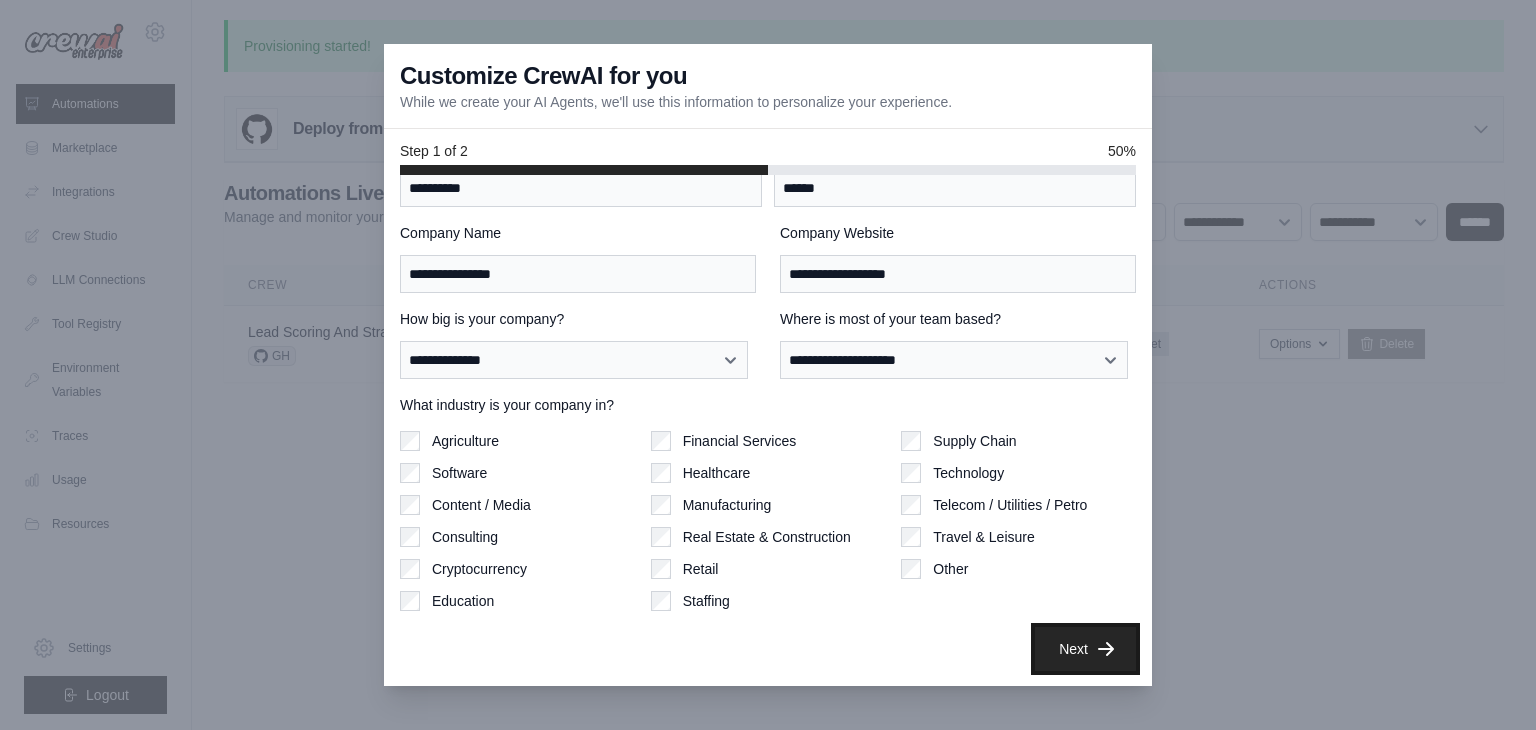 click on "Next" at bounding box center [1085, 649] 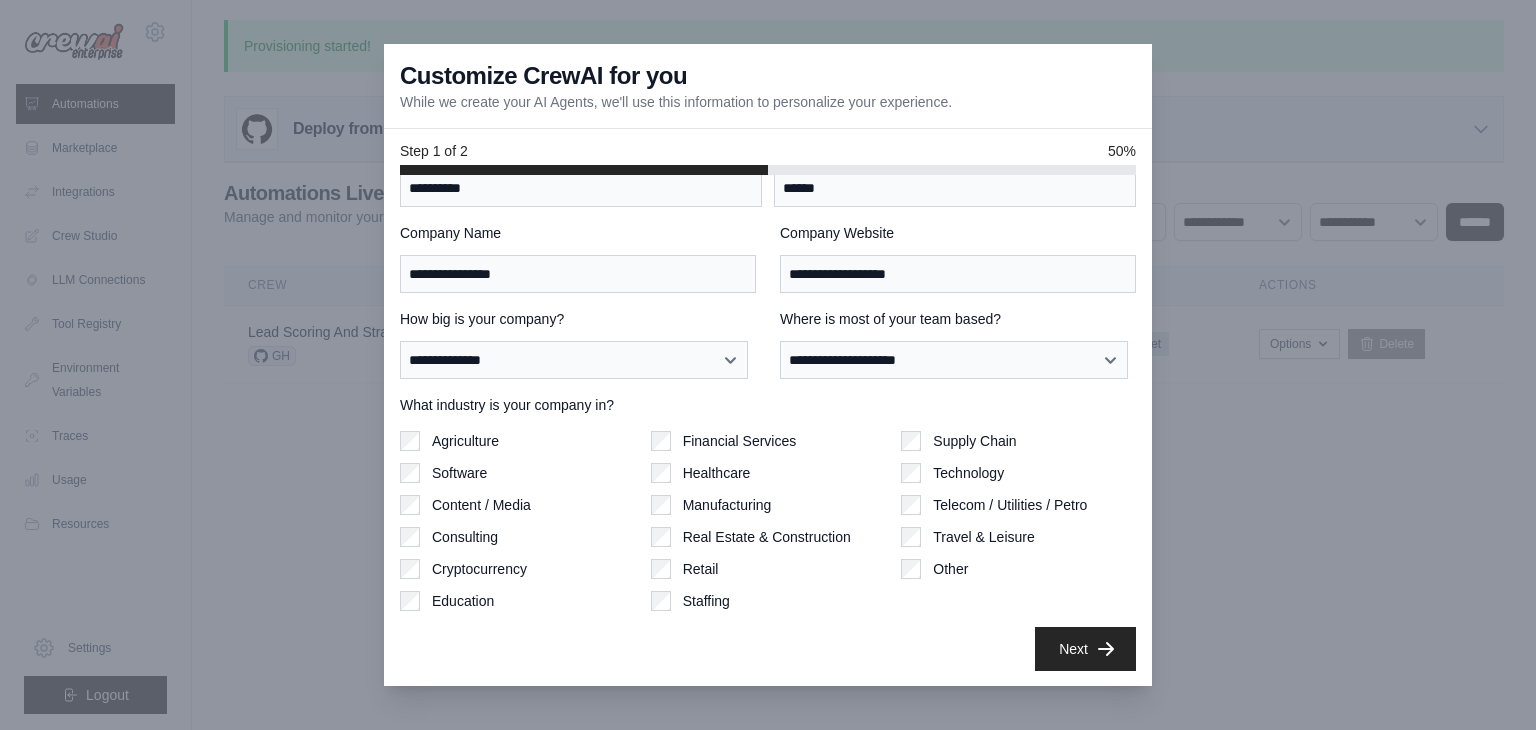 scroll, scrollTop: 0, scrollLeft: 0, axis: both 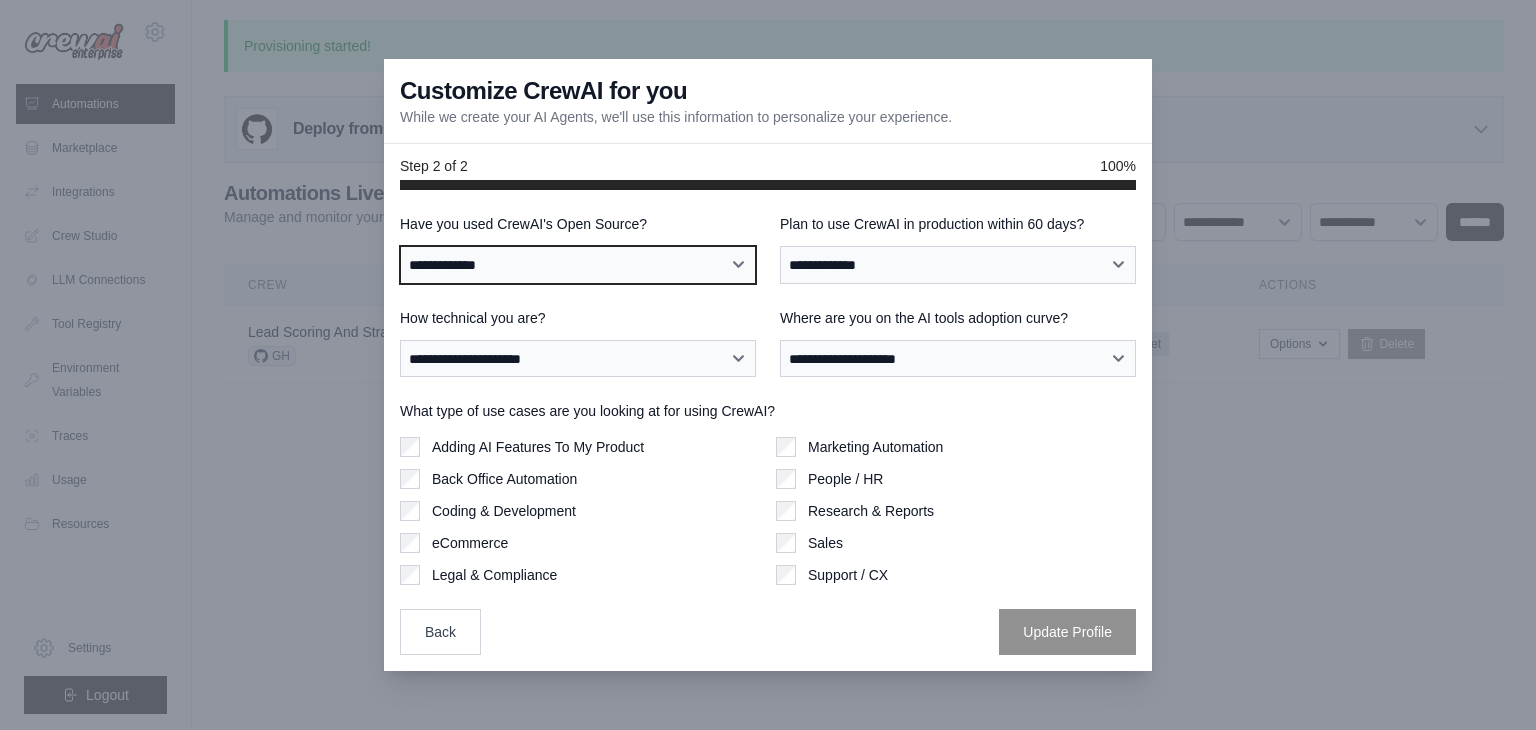 click on "**********" at bounding box center [578, 265] 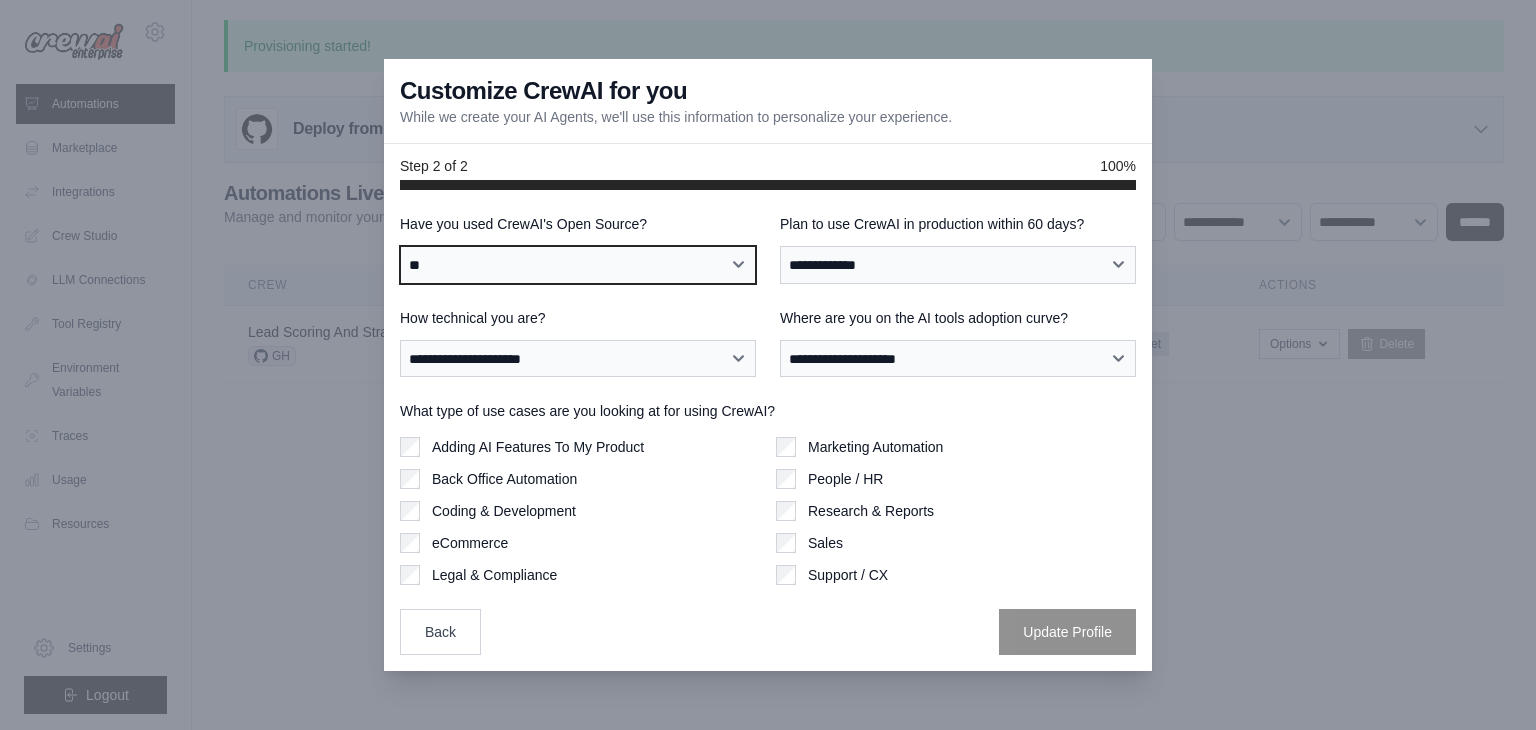 click on "**********" at bounding box center [578, 265] 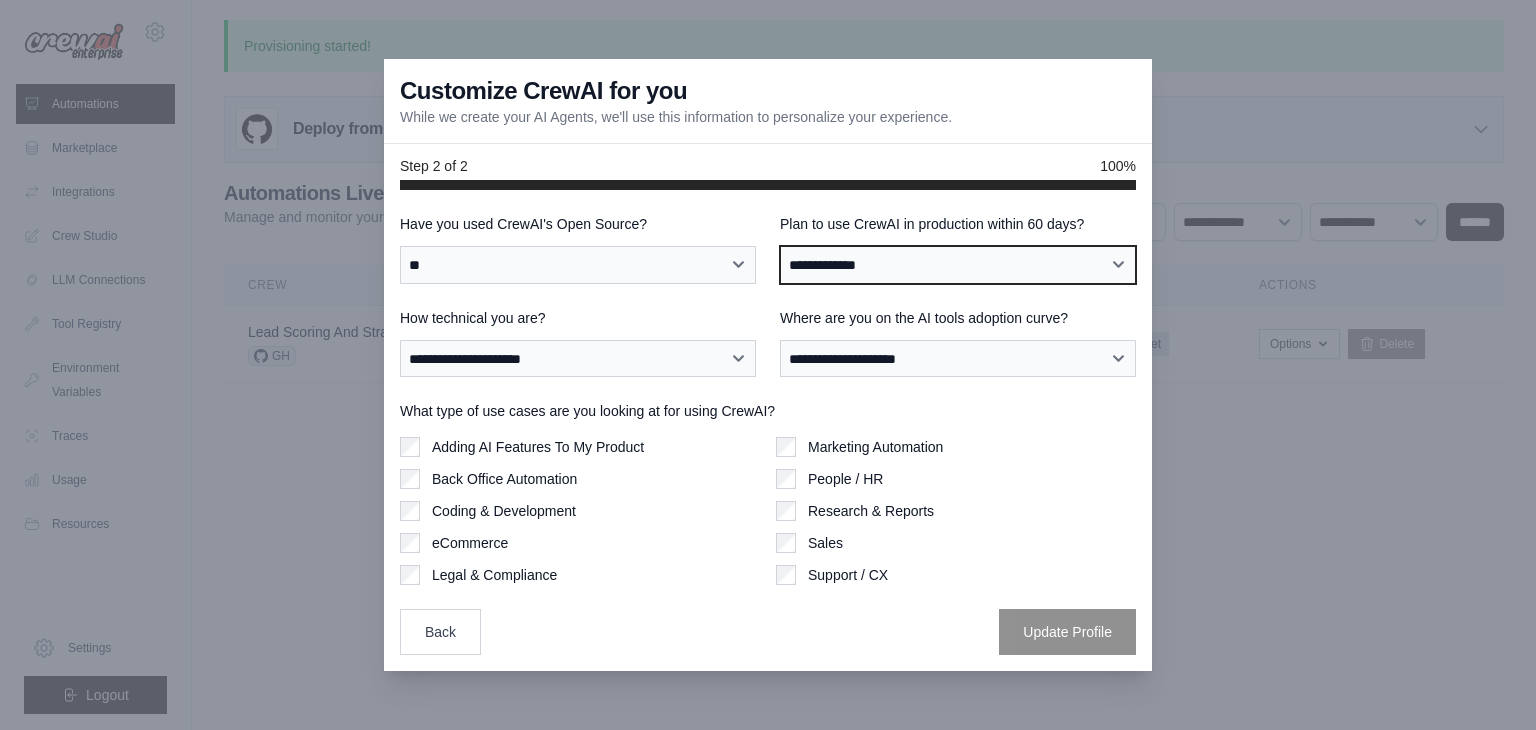 click on "**********" at bounding box center (958, 265) 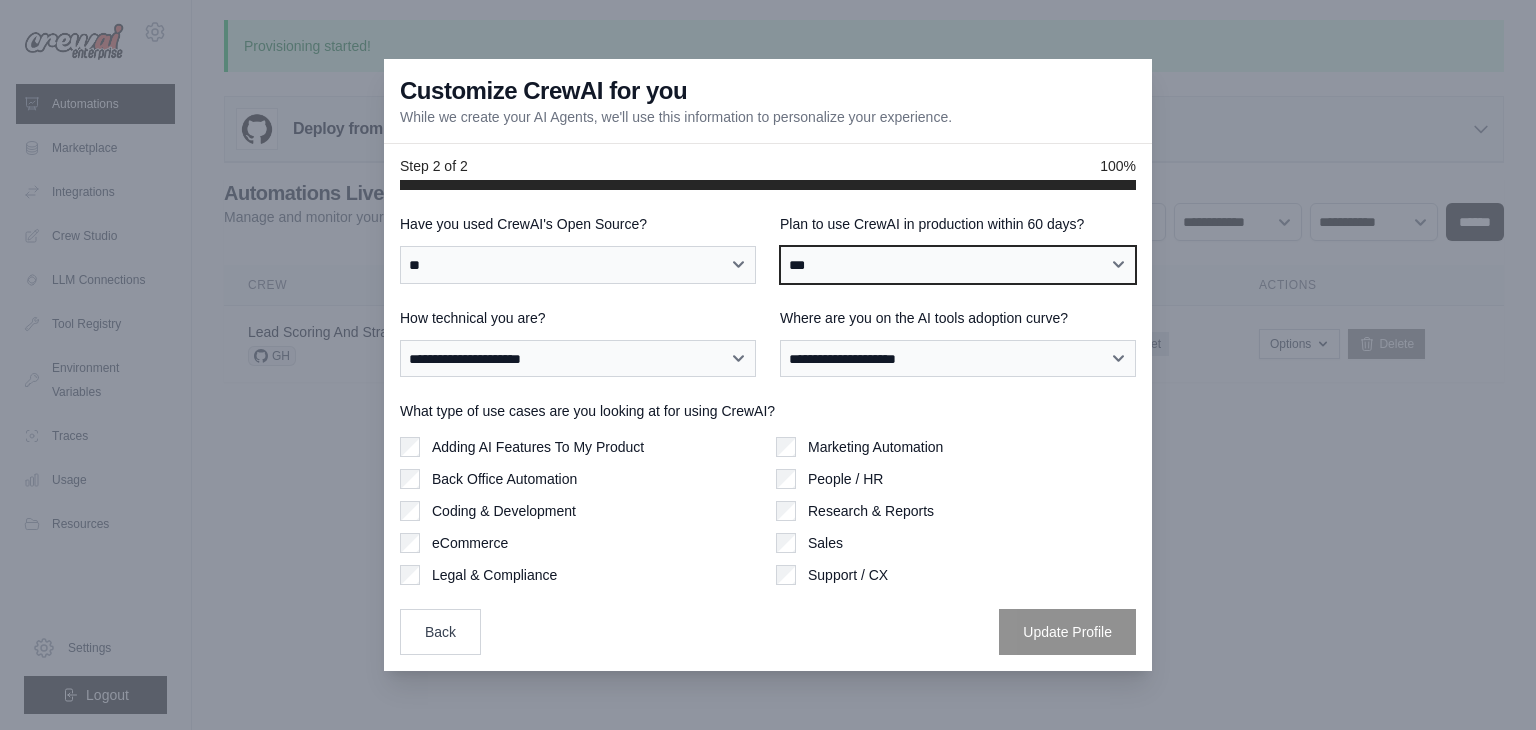 click on "**********" at bounding box center (958, 265) 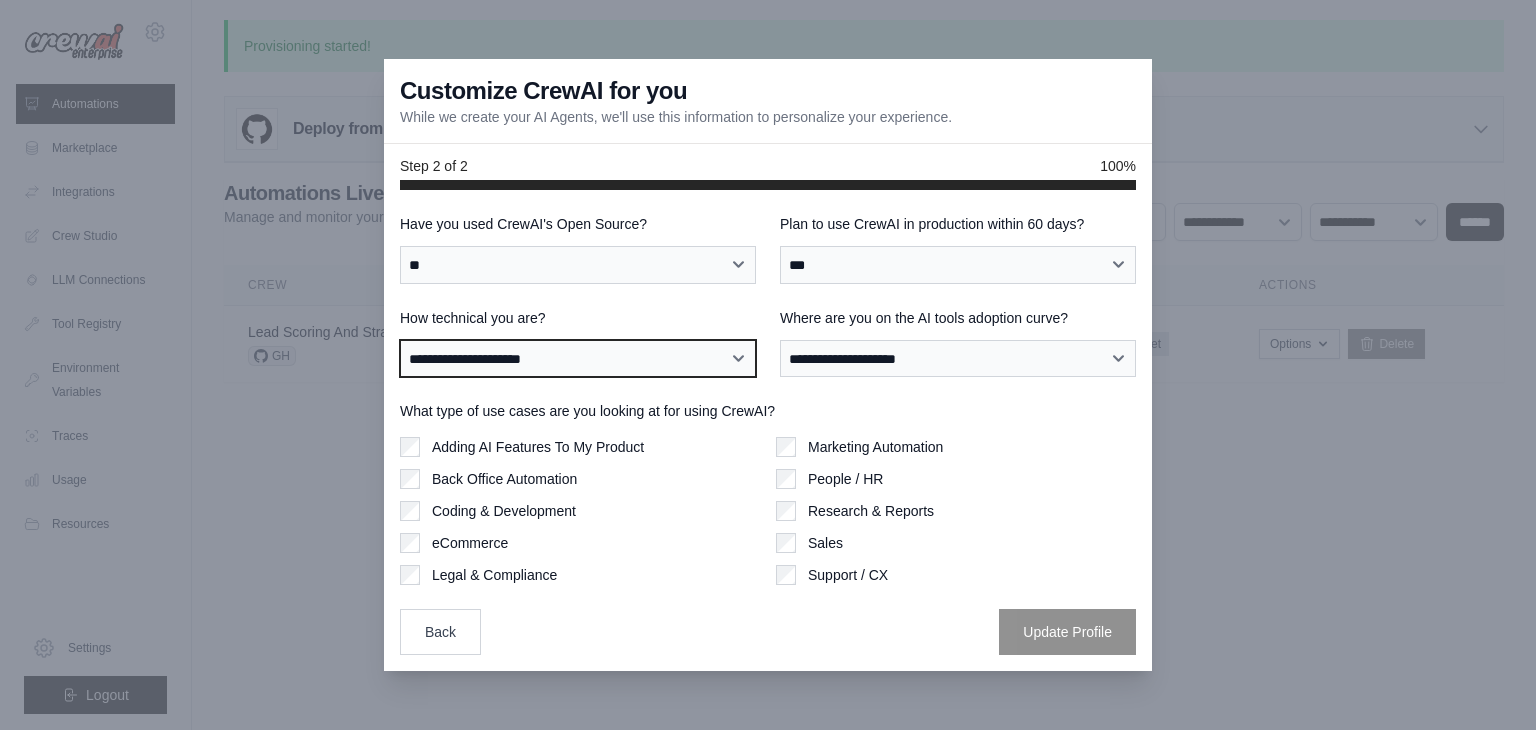 click on "**********" at bounding box center (578, 359) 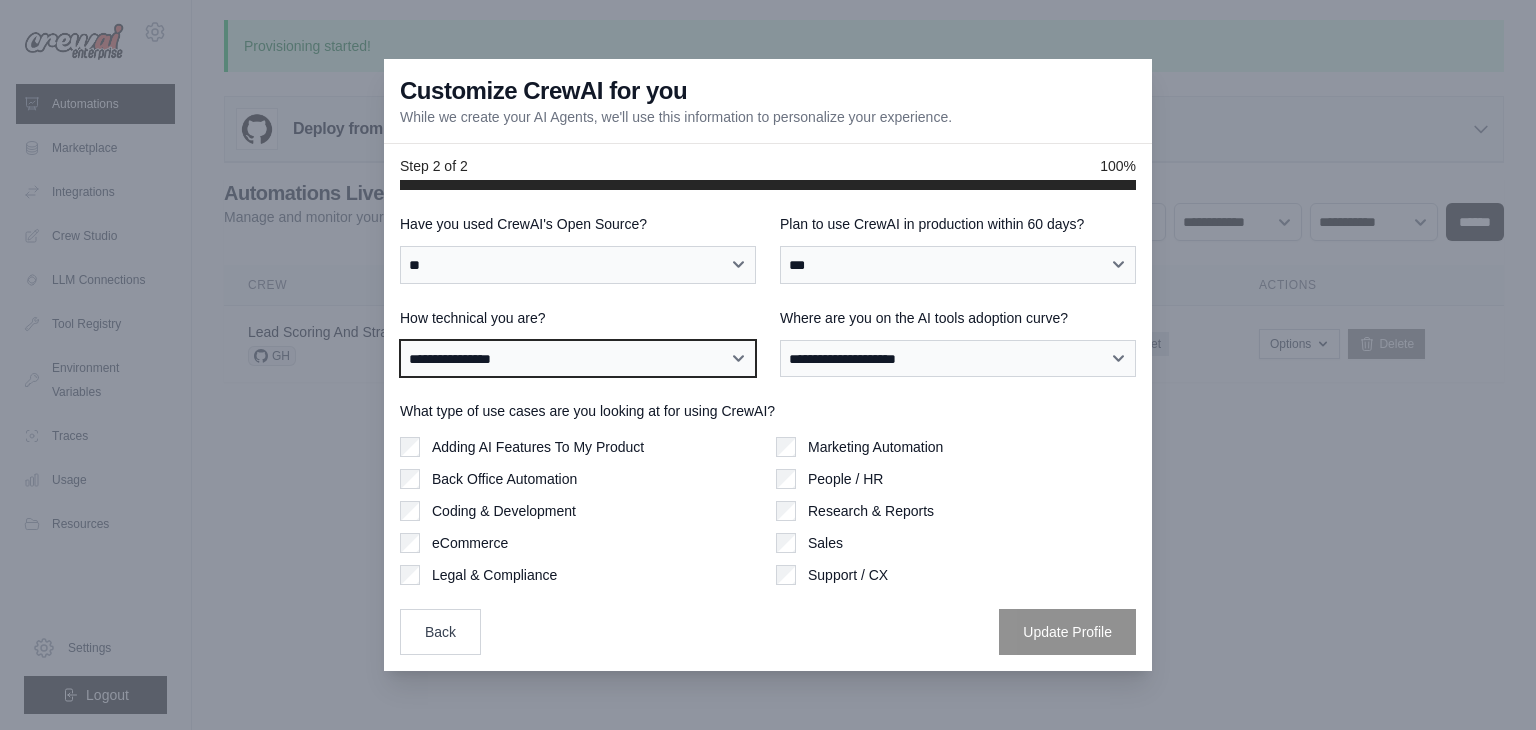 click on "**********" at bounding box center (578, 359) 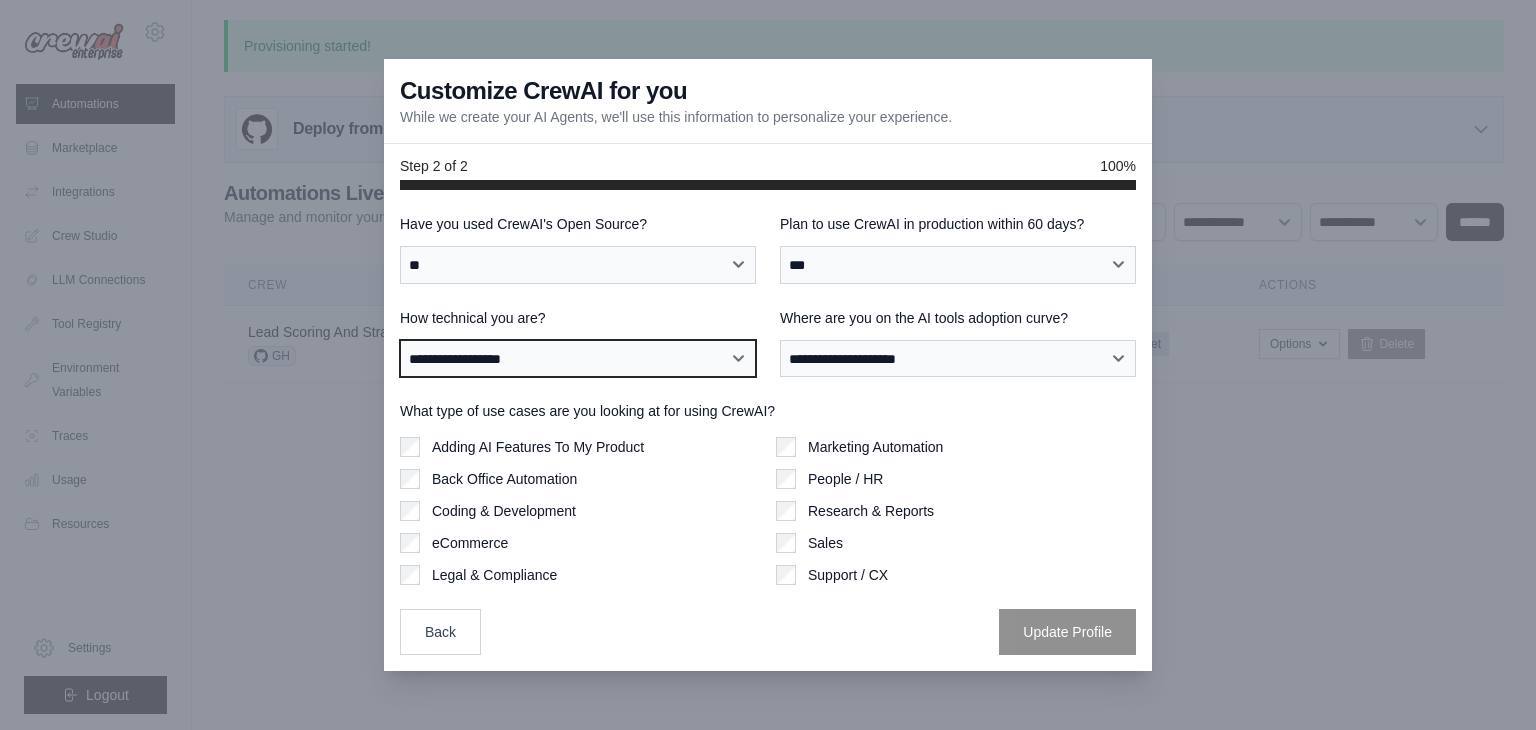 click on "**********" at bounding box center (578, 359) 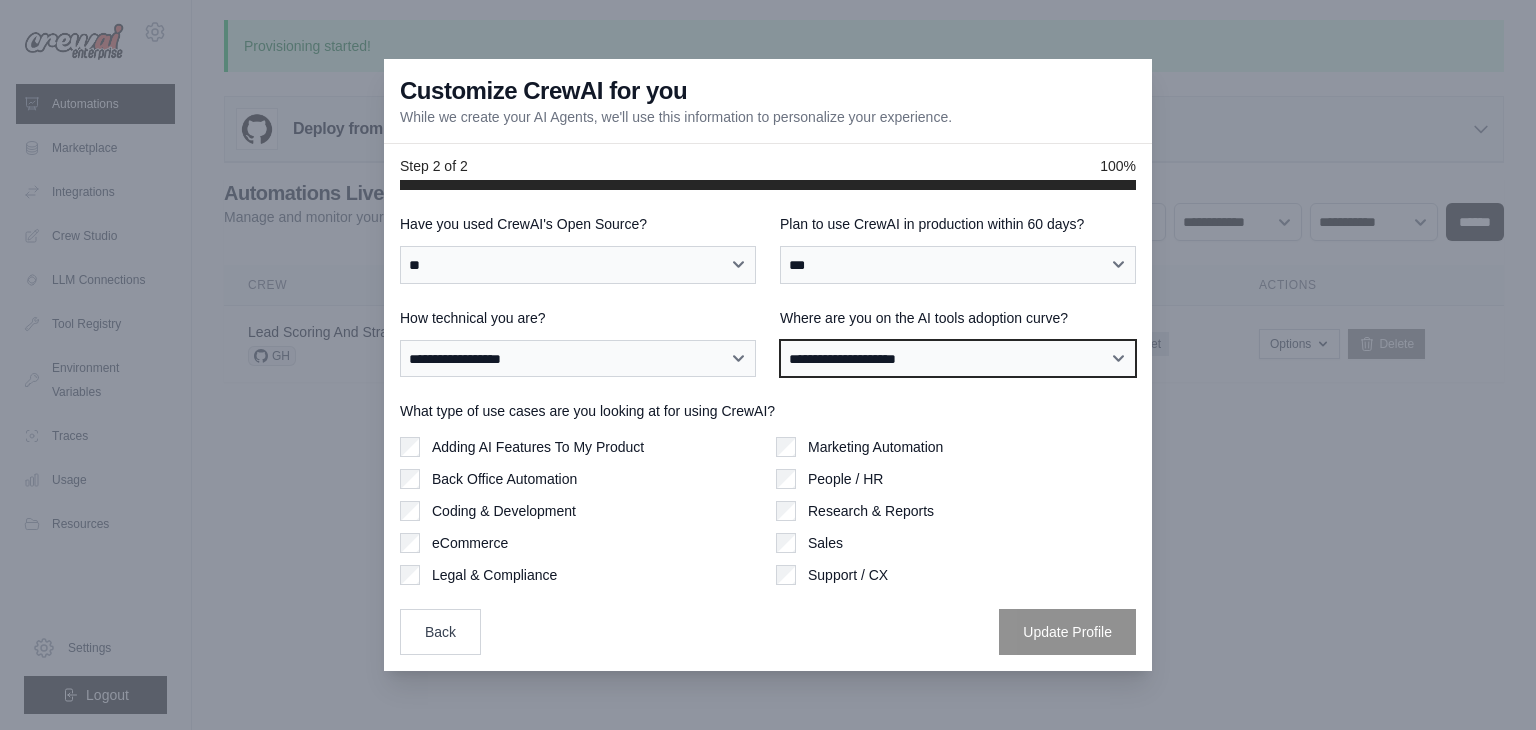 click on "**********" at bounding box center [958, 359] 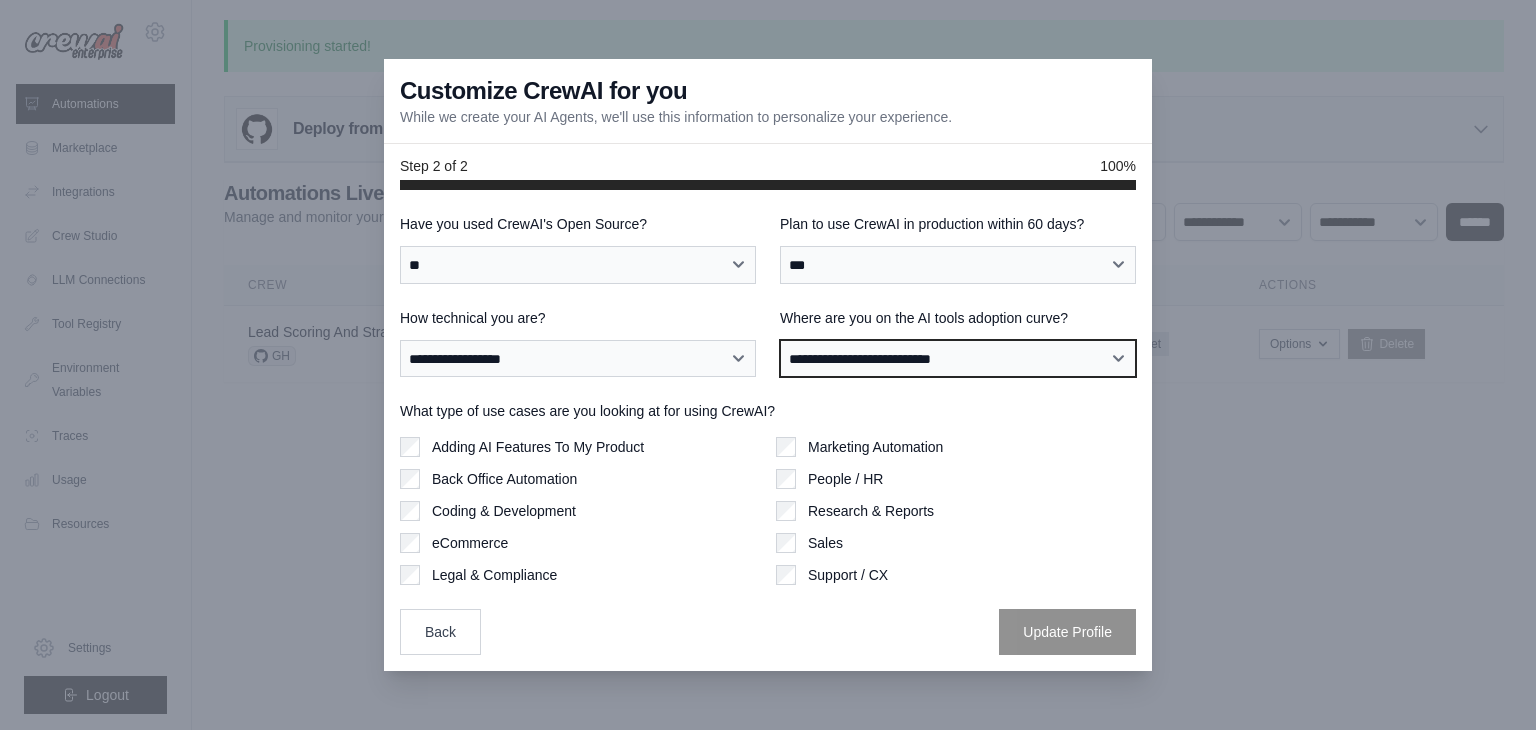 click on "**********" at bounding box center (958, 359) 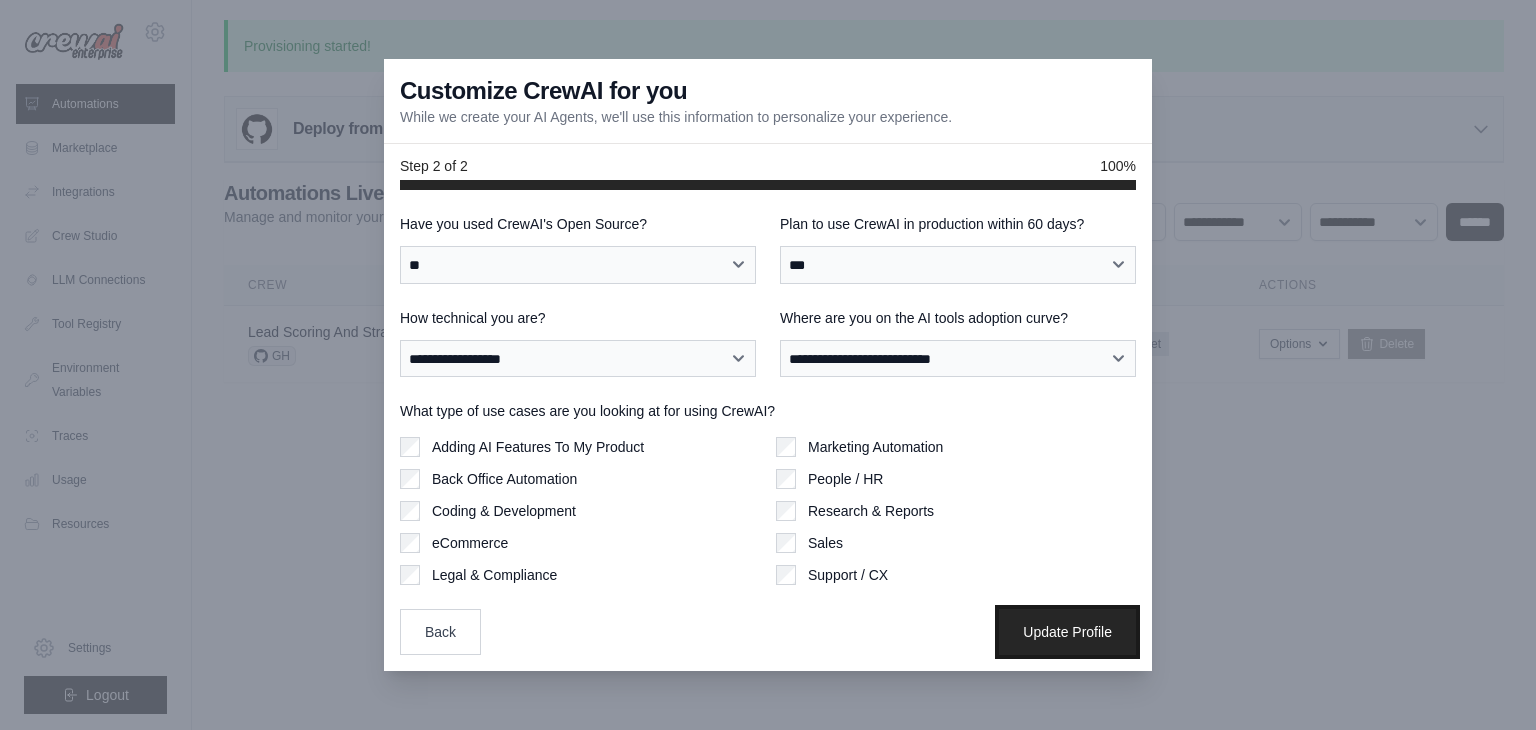 click on "Update Profile" at bounding box center (1067, 632) 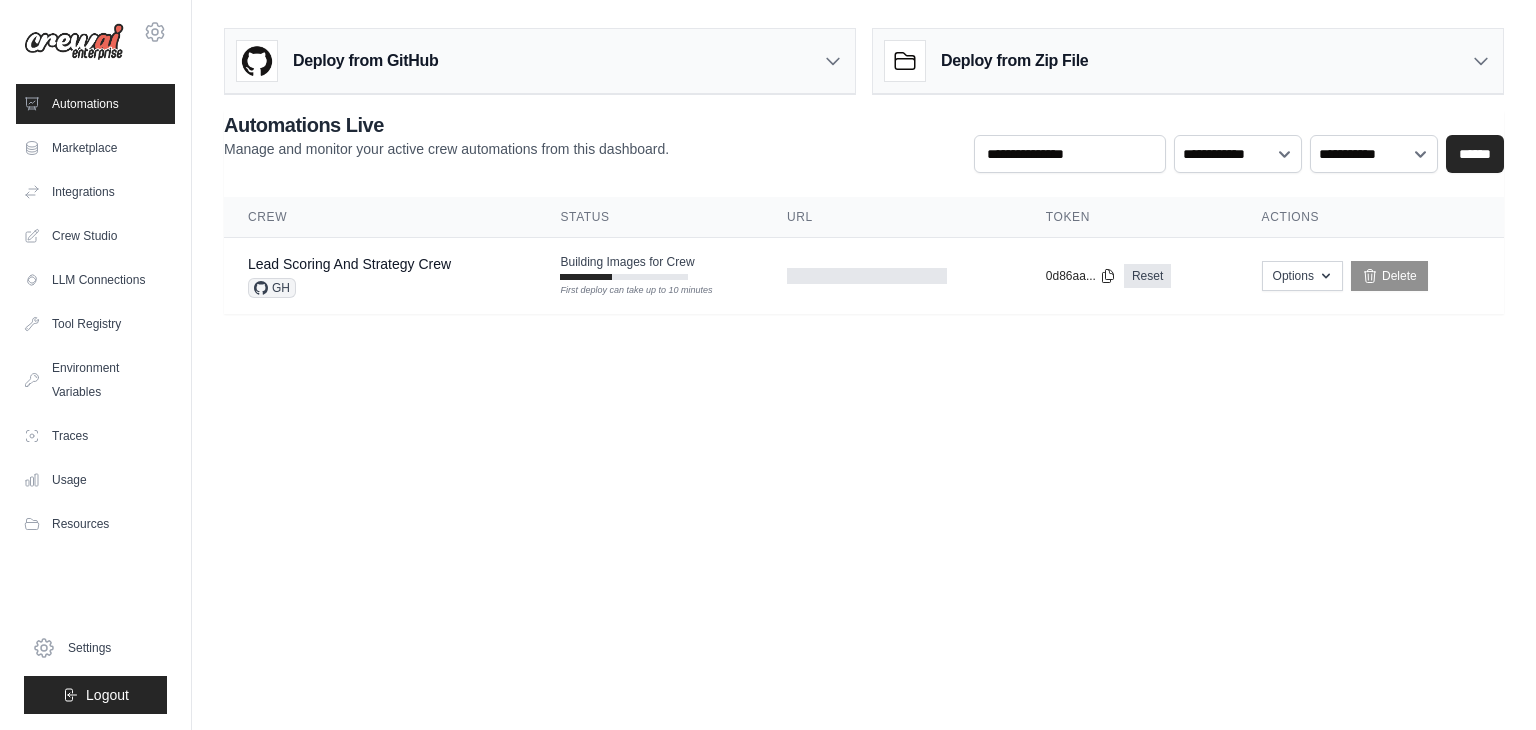 scroll, scrollTop: 0, scrollLeft: 0, axis: both 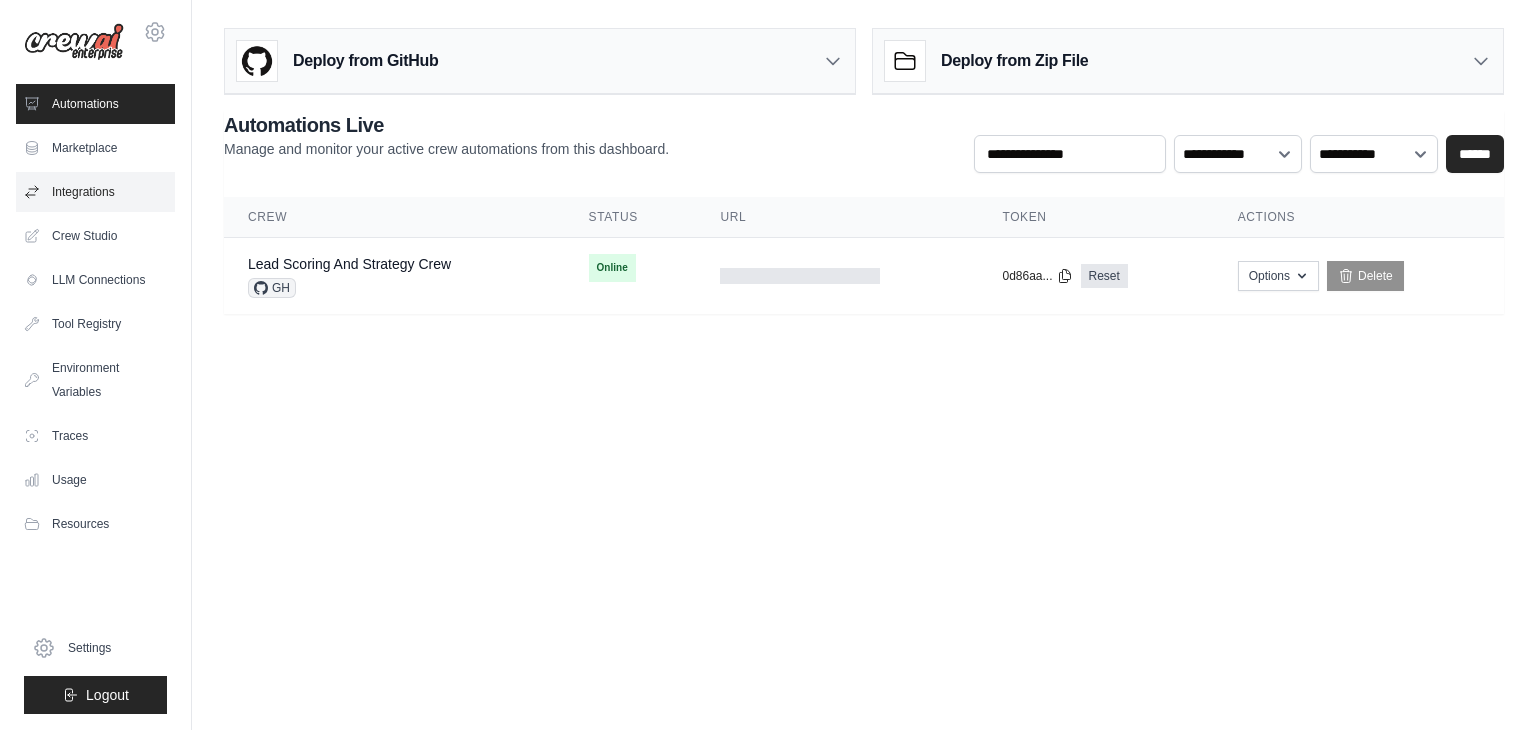 click on "Integrations" at bounding box center [95, 192] 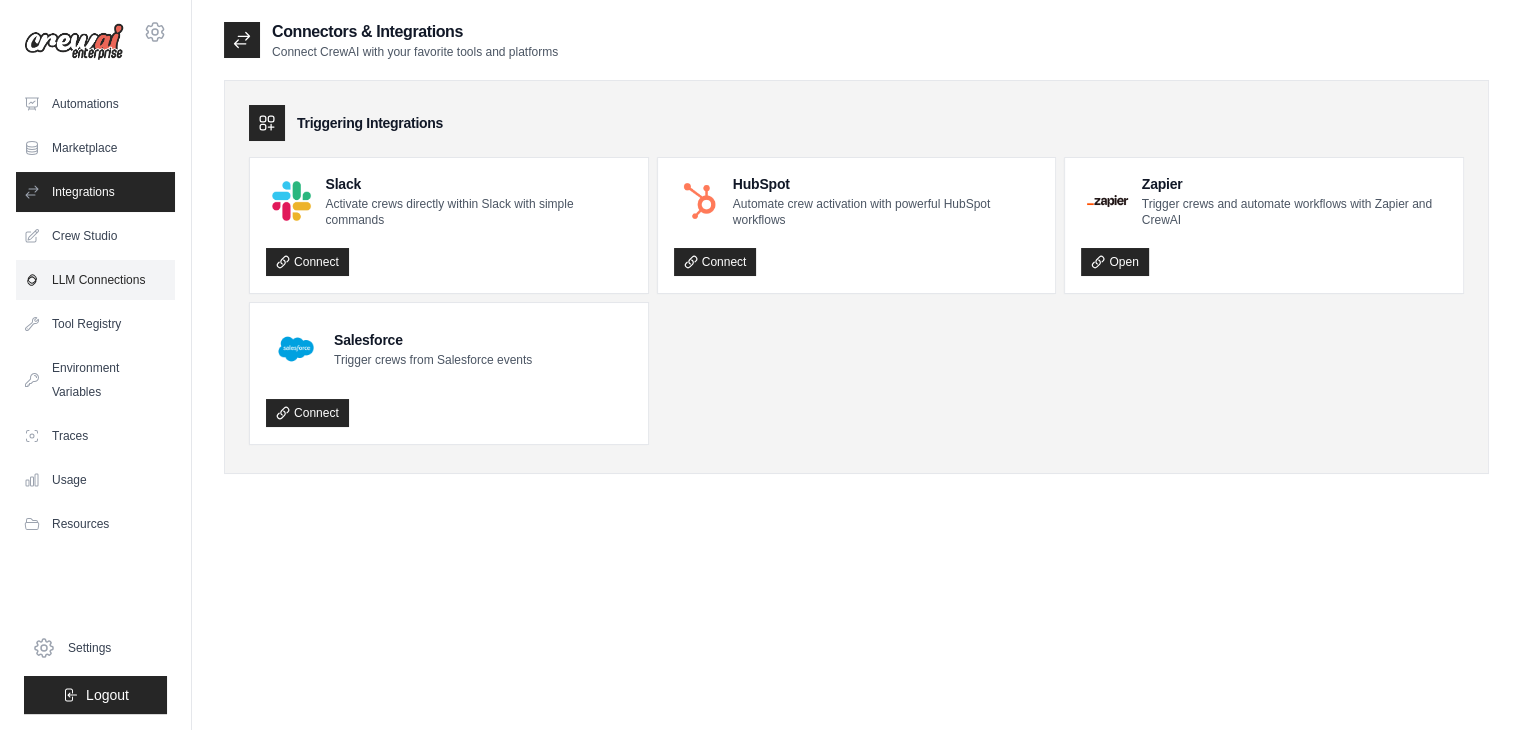 click on "LLM Connections" at bounding box center (95, 280) 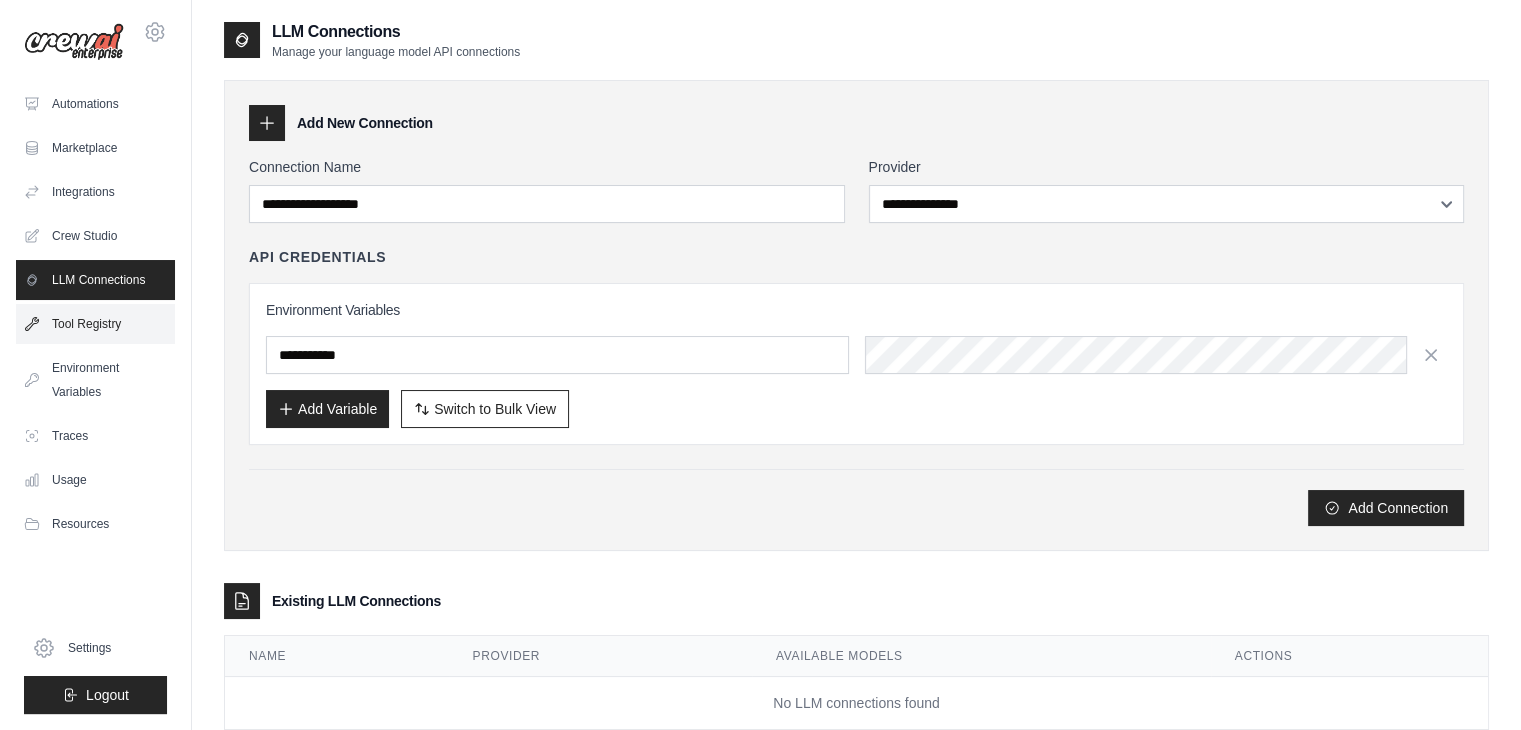 click on "Tool Registry" at bounding box center (95, 324) 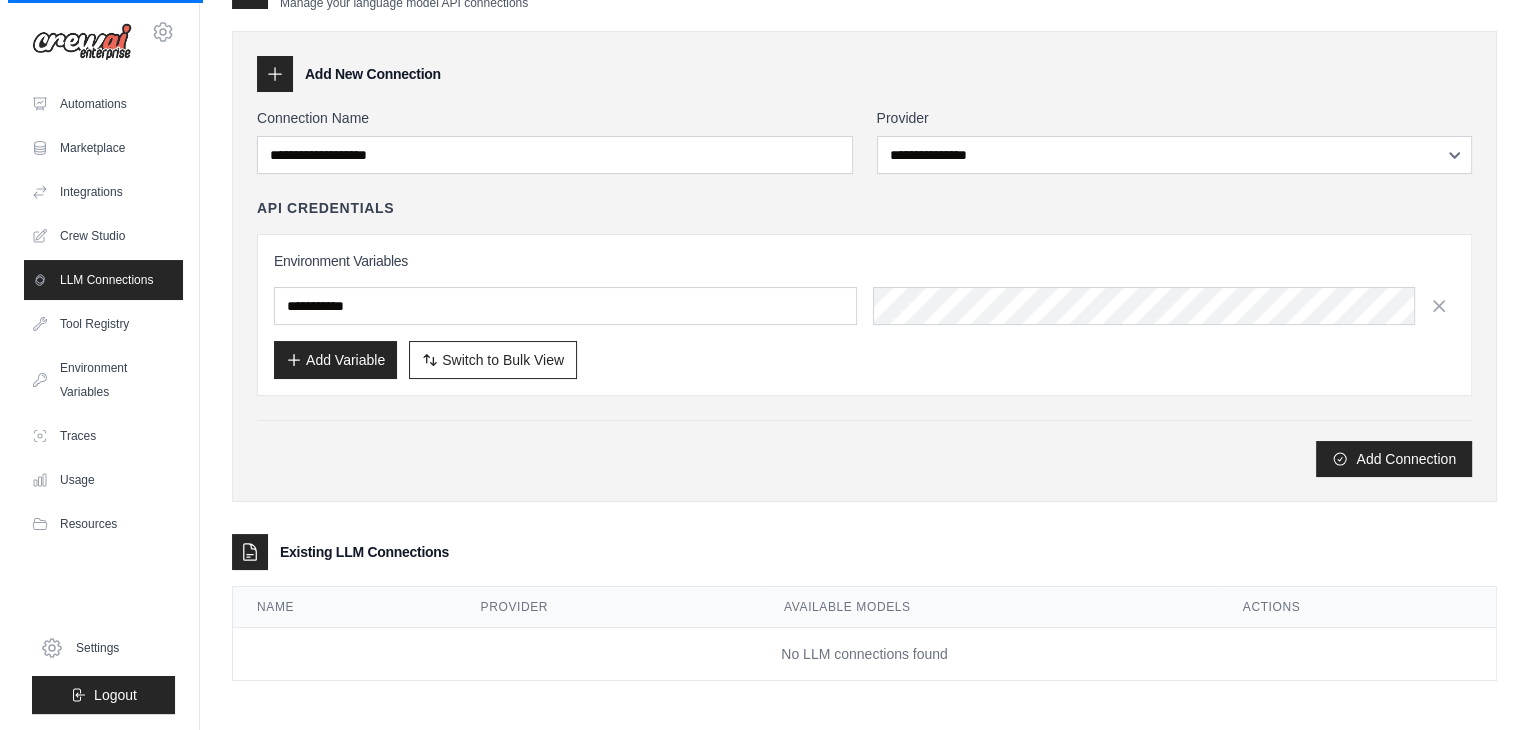 scroll, scrollTop: 0, scrollLeft: 0, axis: both 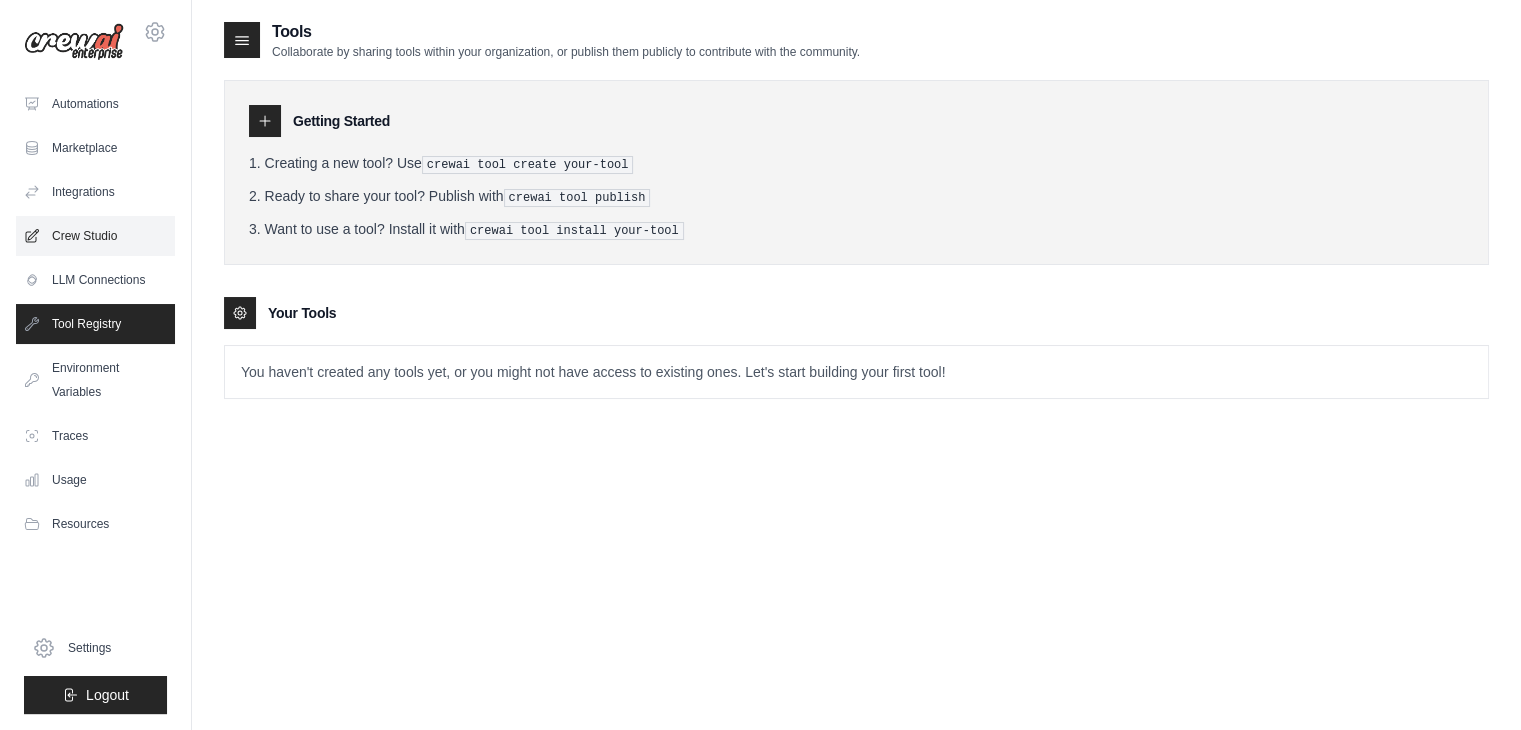 click on "Crew Studio" at bounding box center (95, 236) 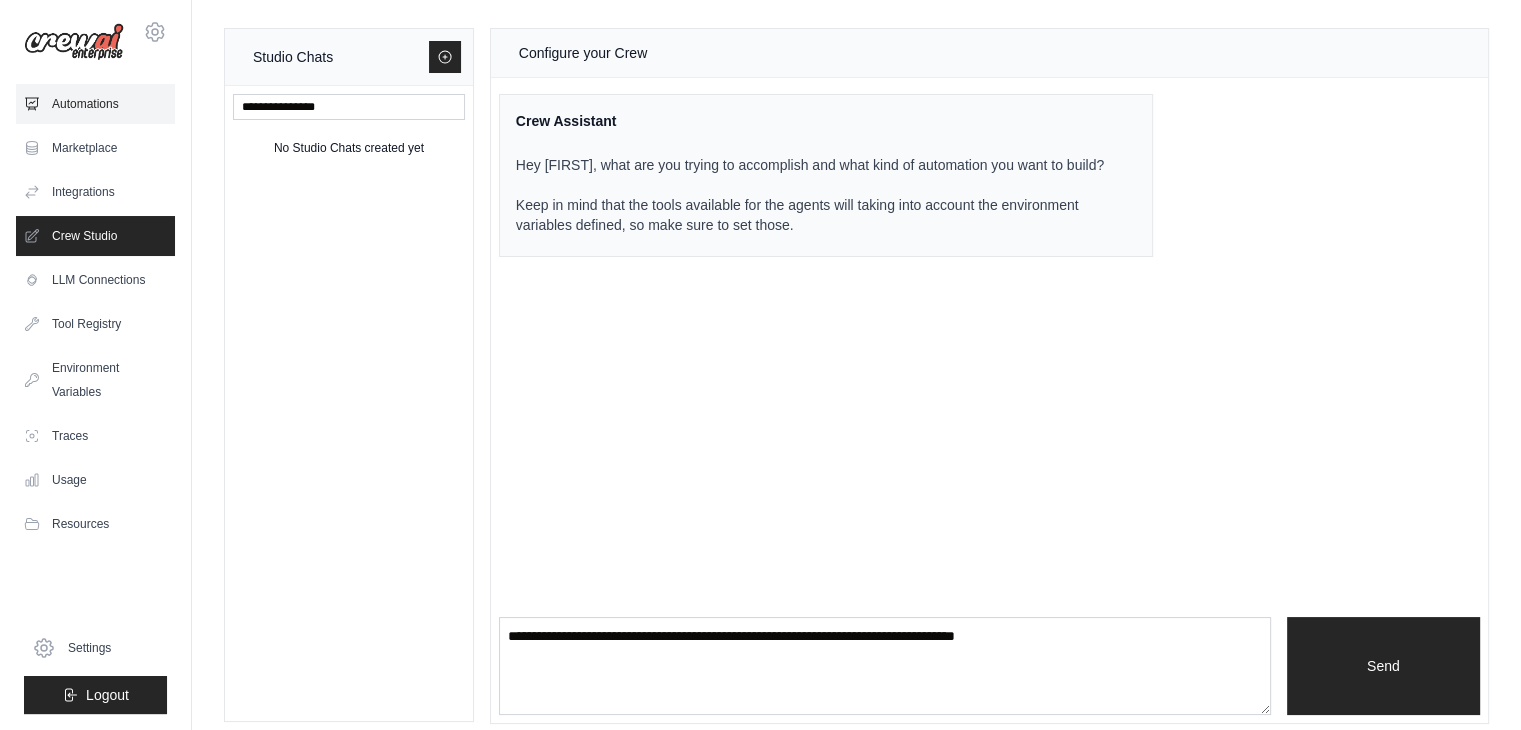 click on "Automations" at bounding box center [95, 104] 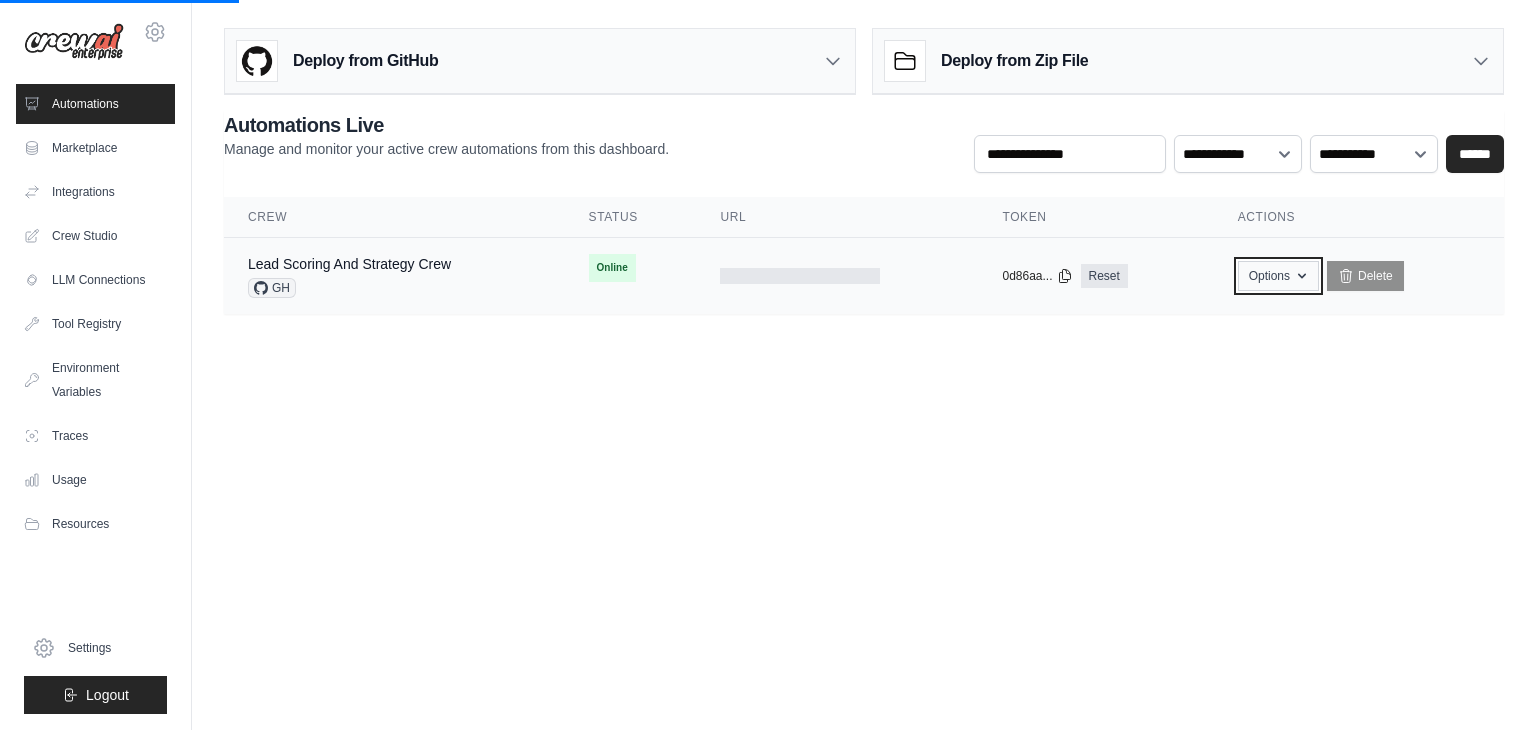 click on "Options" at bounding box center [1278, 276] 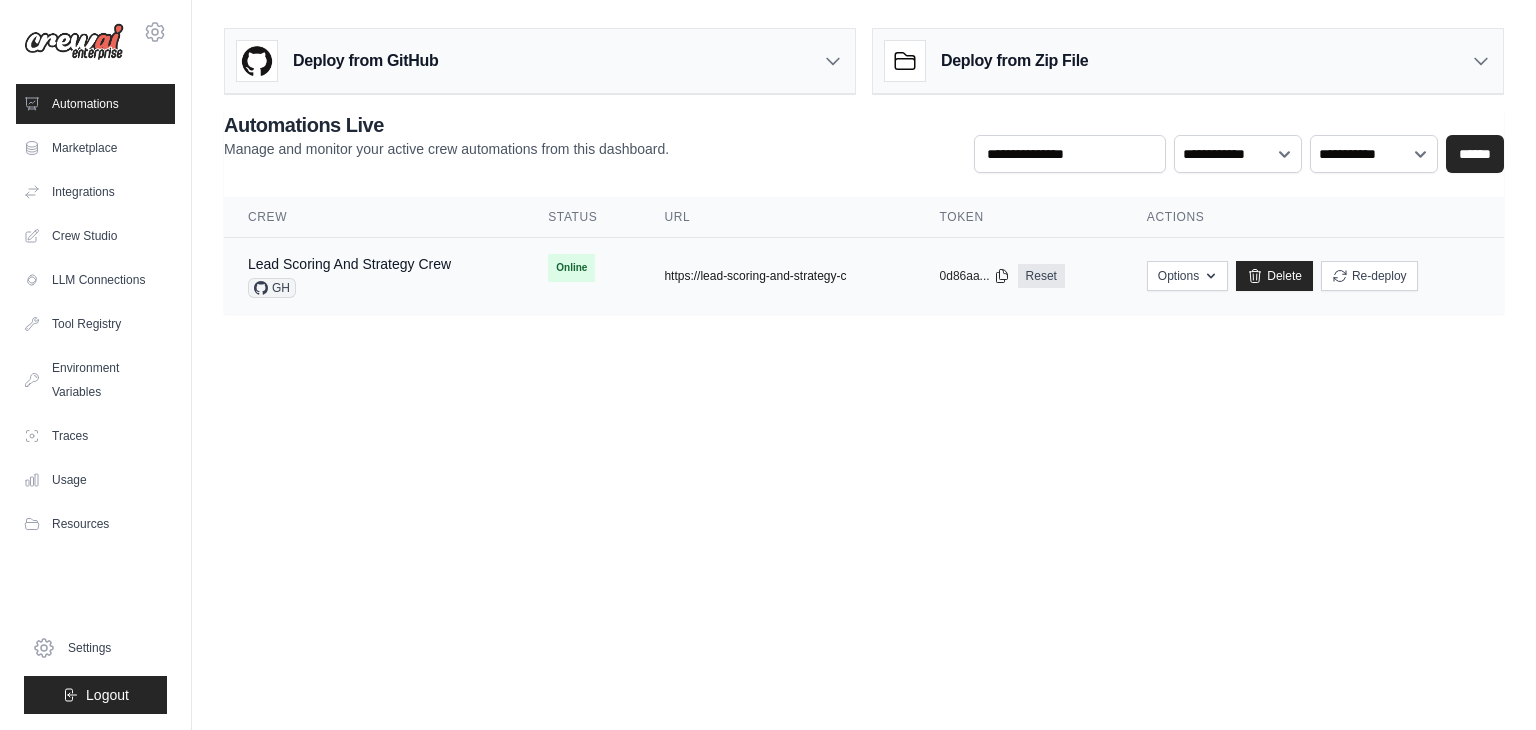 click on "https://lead-scoring-and-strategy-c" at bounding box center [755, 276] 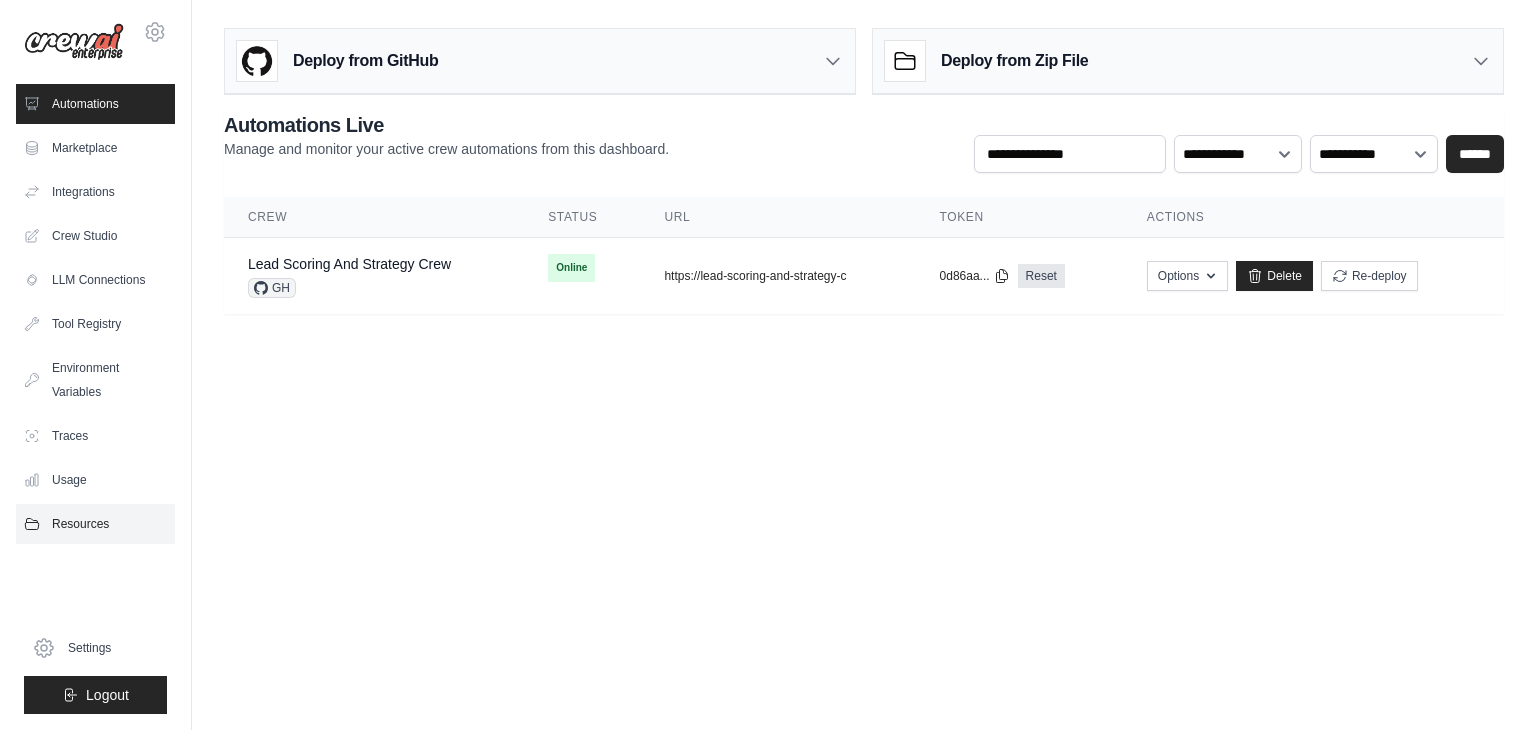 click on "Resources" at bounding box center (95, 524) 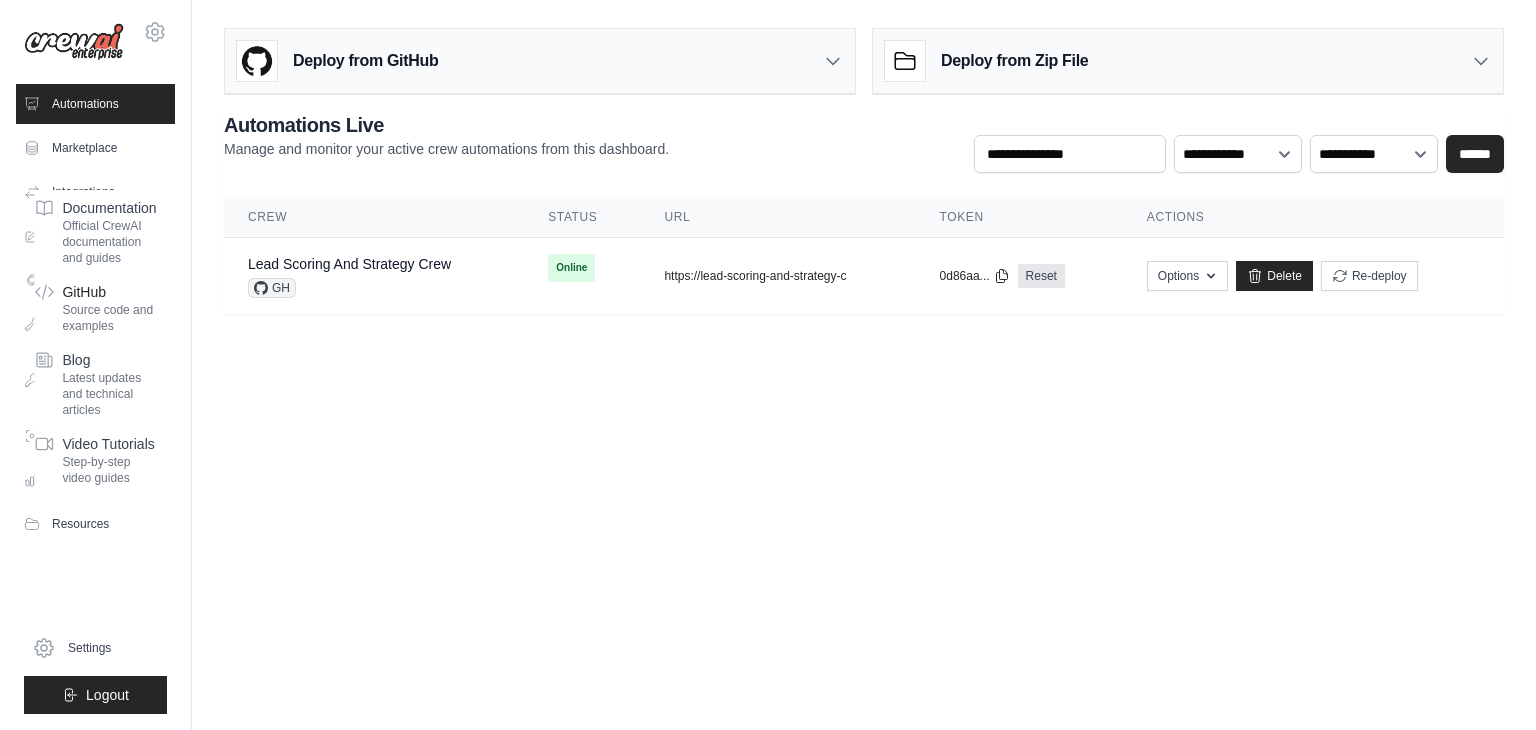 click on "GitHub" at bounding box center [109, 292] 